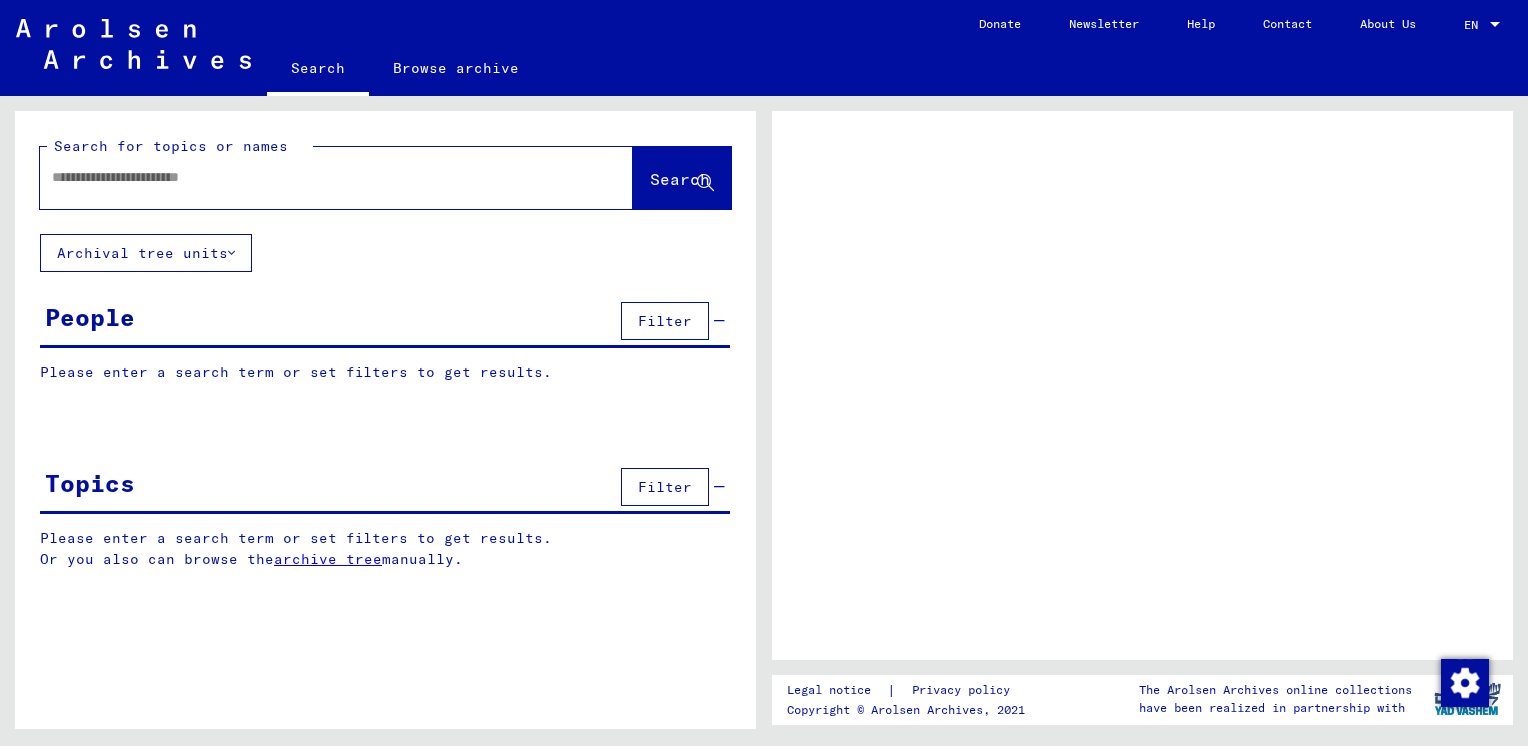 scroll, scrollTop: 0, scrollLeft: 0, axis: both 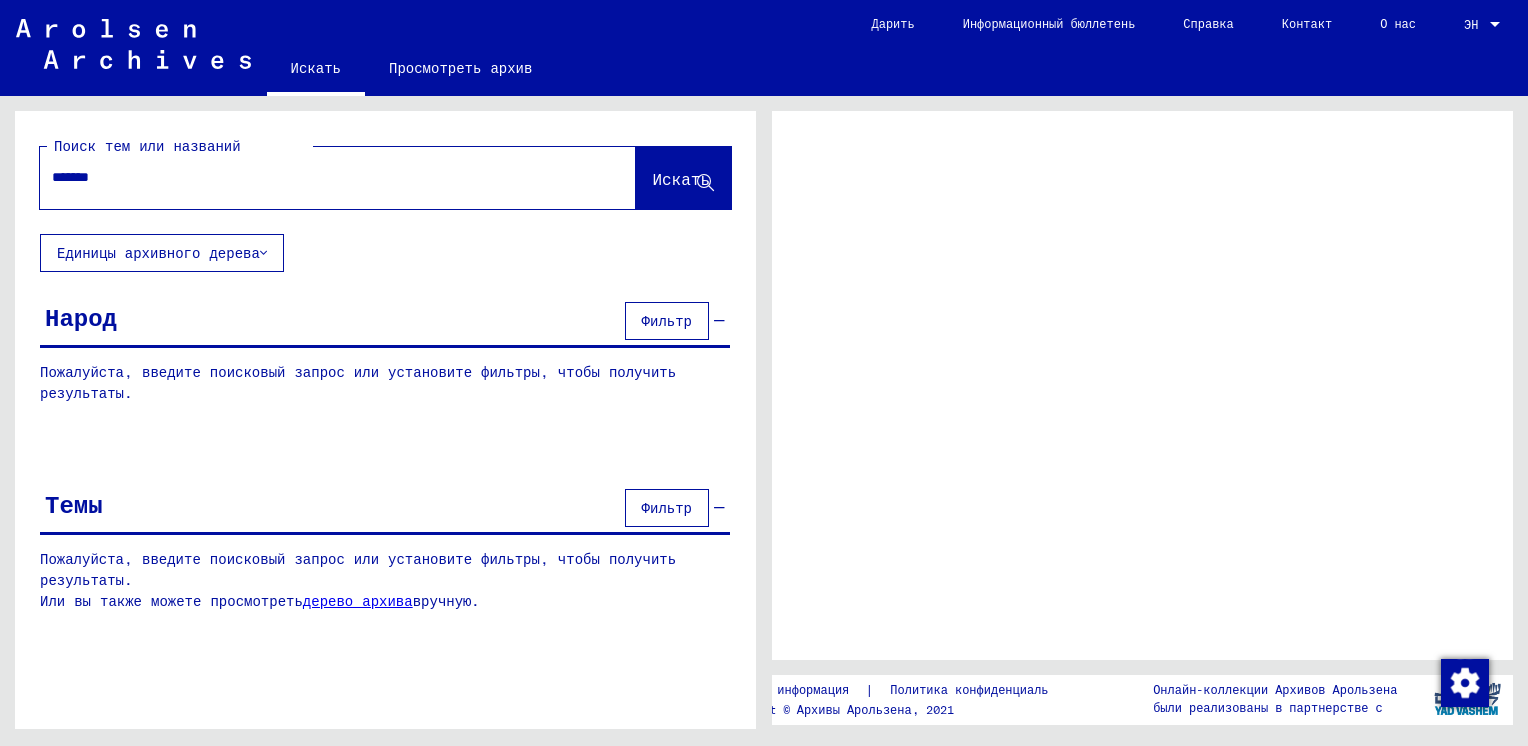type on "********" 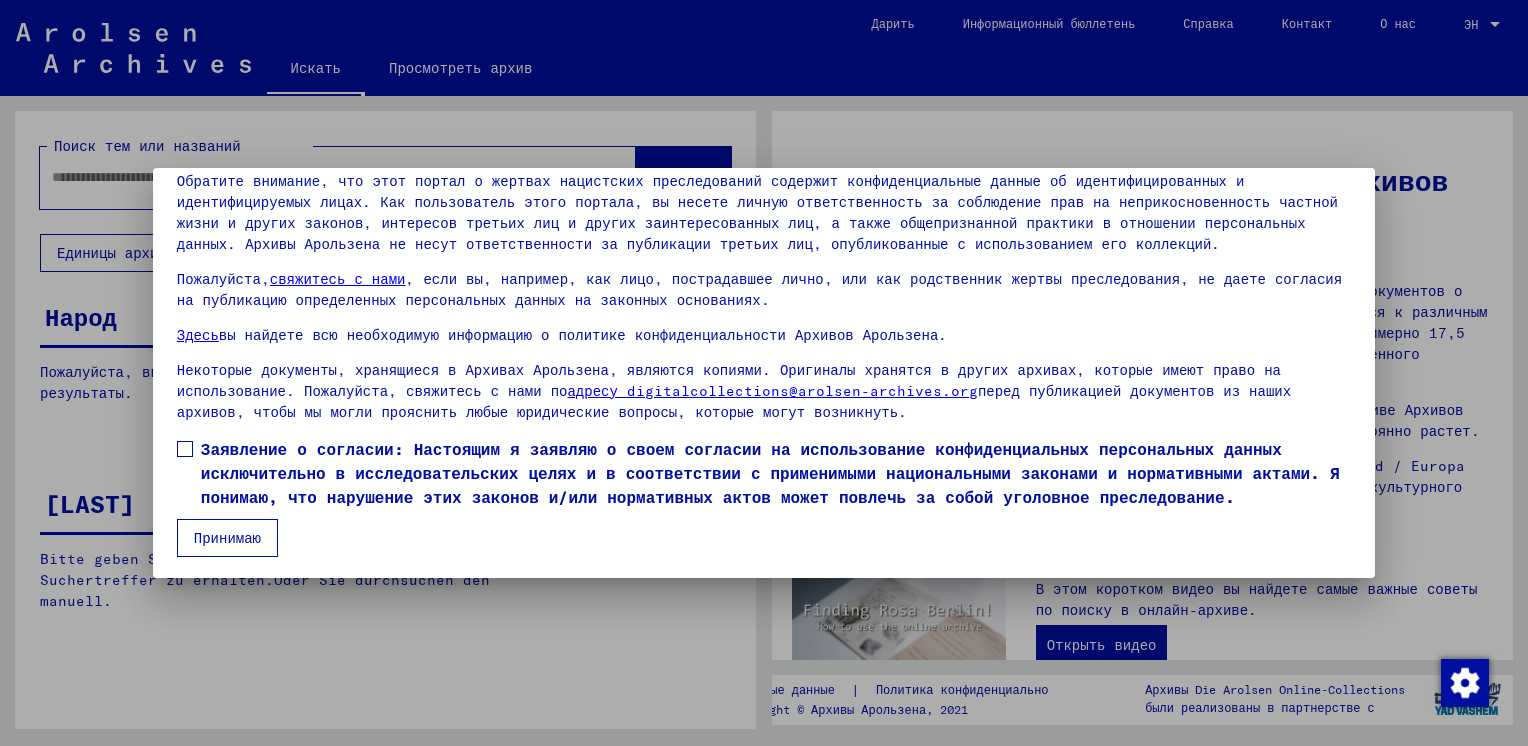 scroll, scrollTop: 144, scrollLeft: 0, axis: vertical 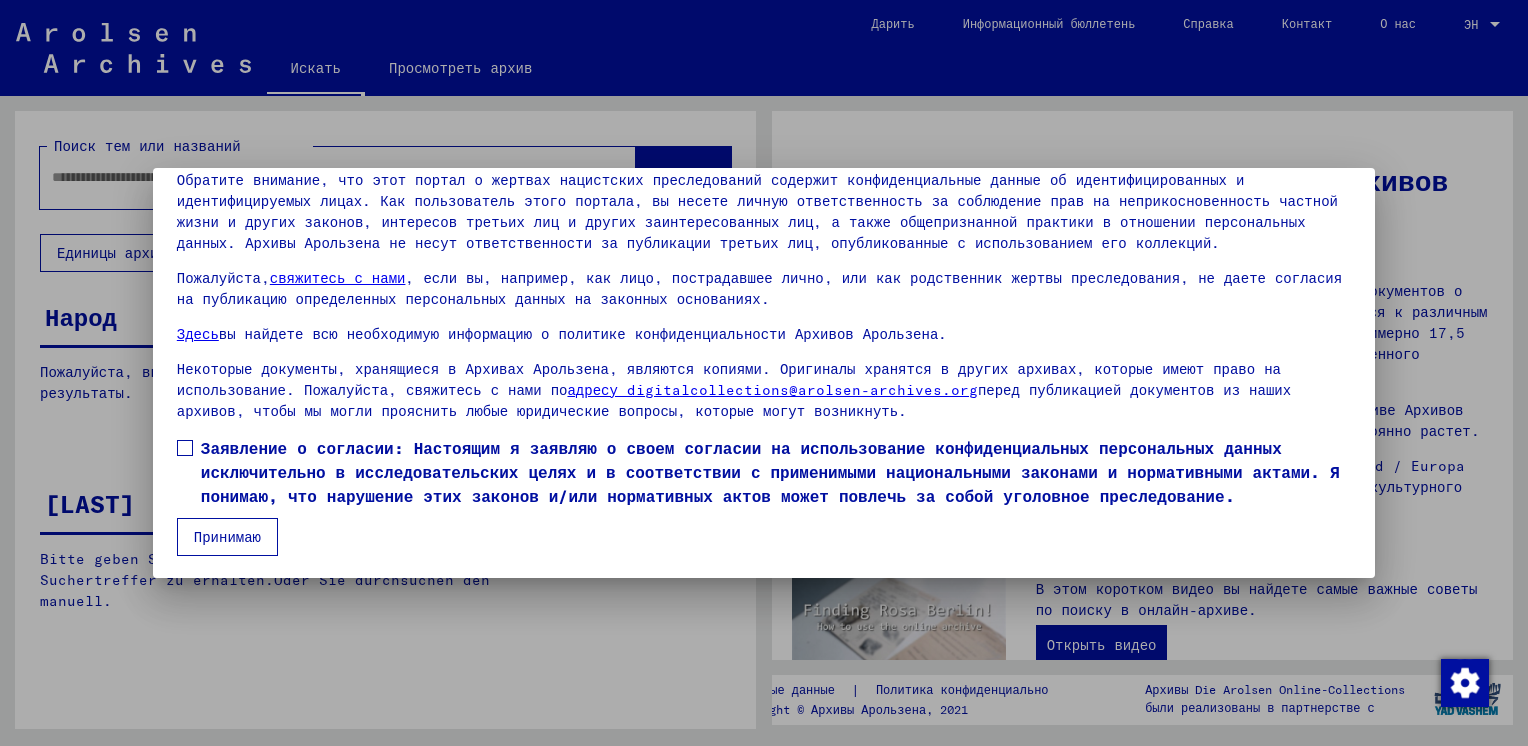 click on "Принимаю" at bounding box center [227, 537] 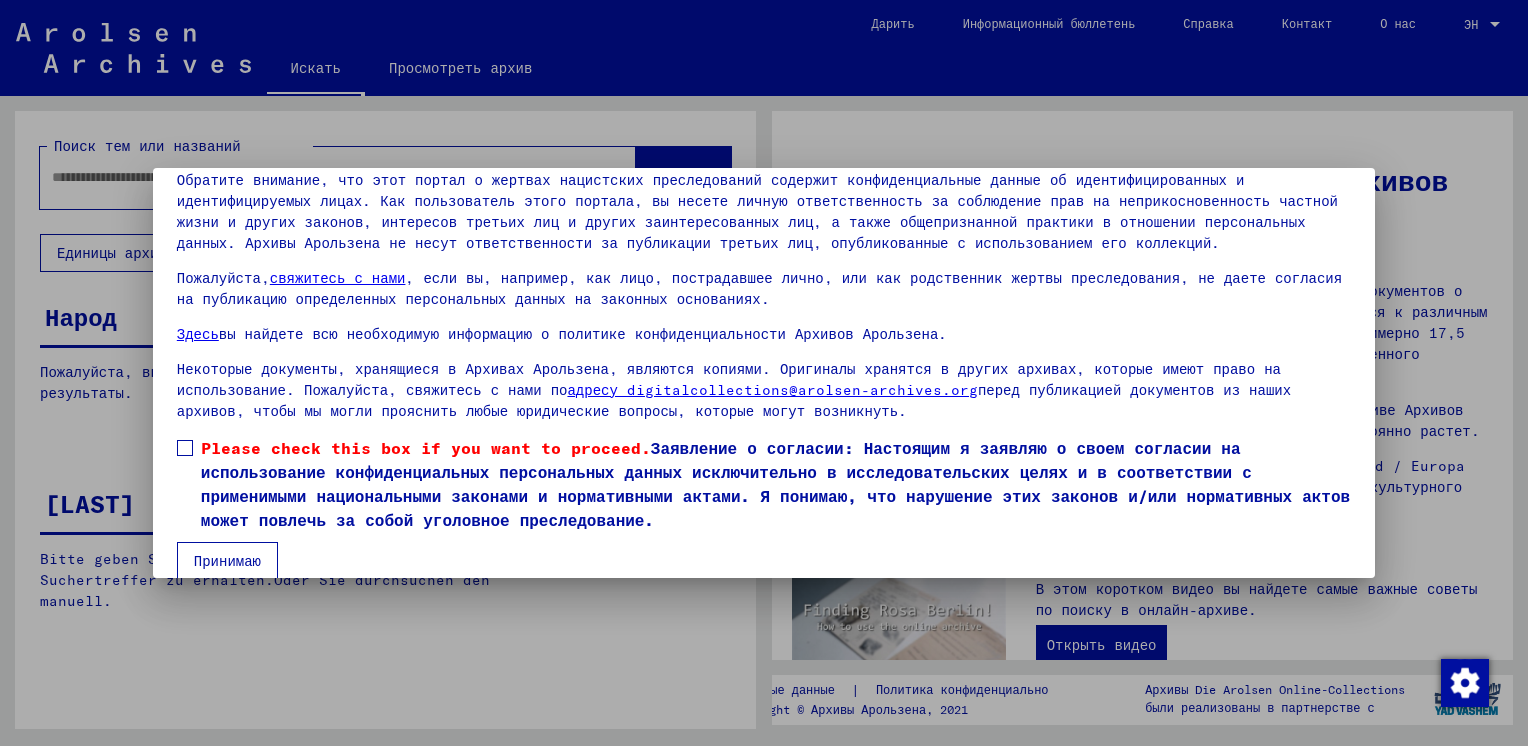 scroll, scrollTop: 145, scrollLeft: 0, axis: vertical 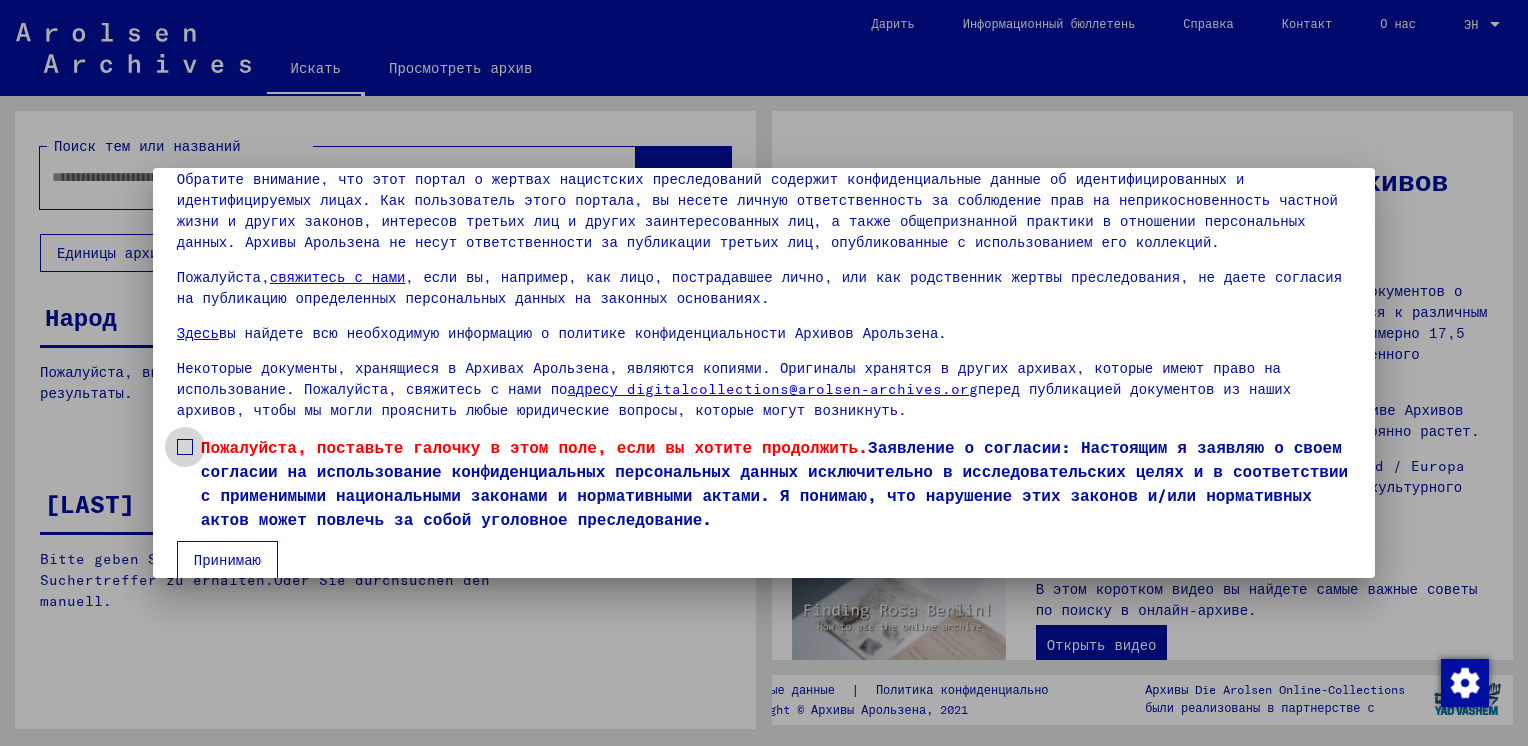 click at bounding box center (185, 447) 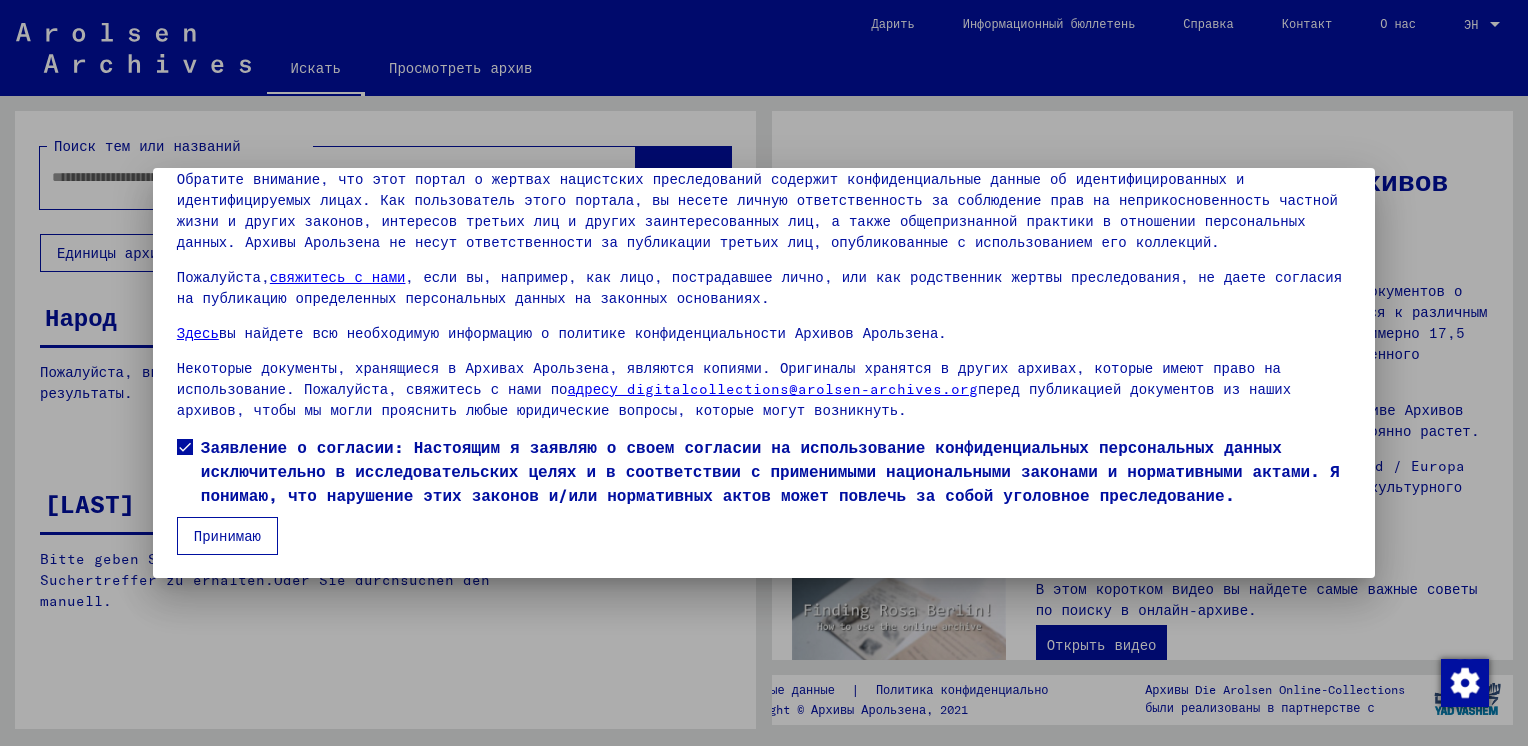 click on "Принимаю" at bounding box center (227, 536) 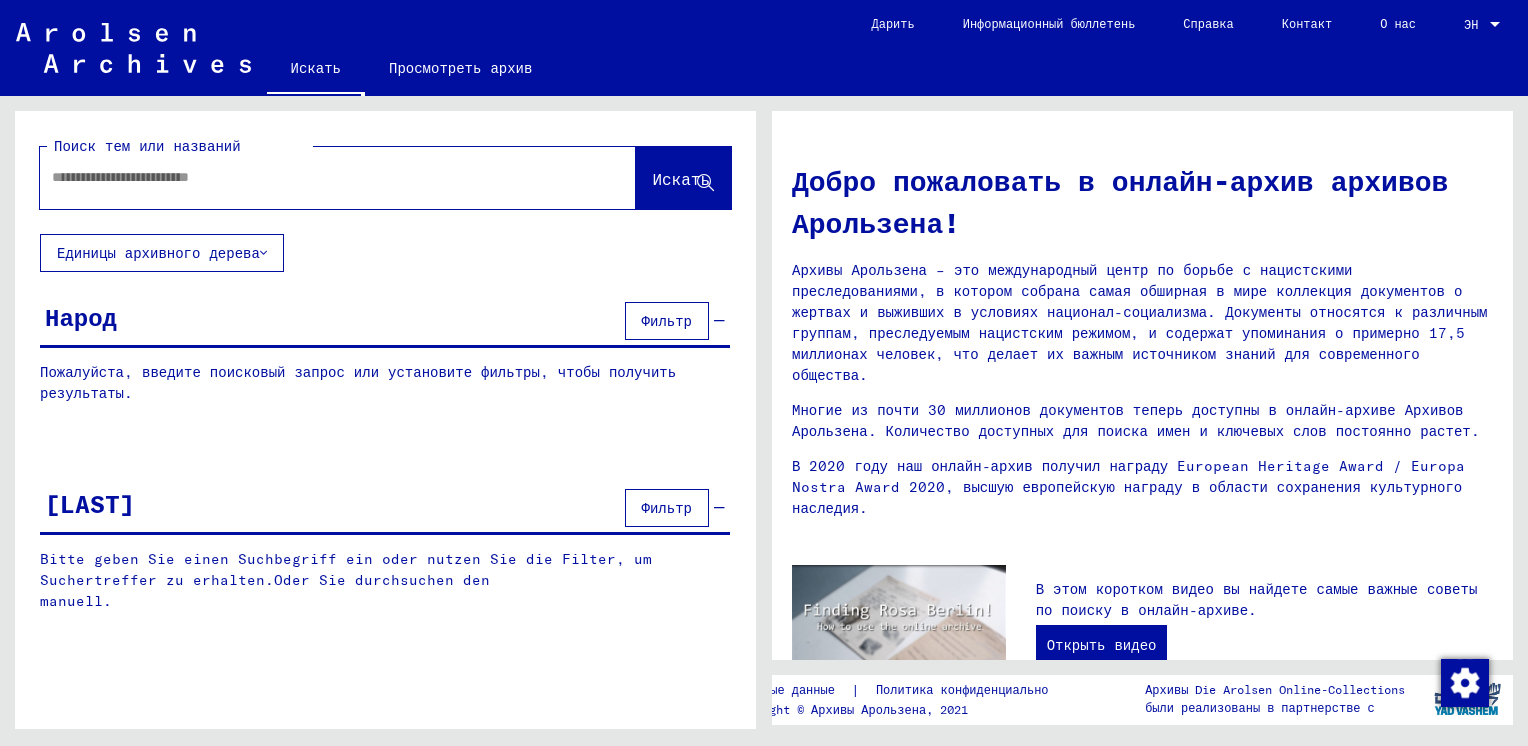 click at bounding box center (314, 177) 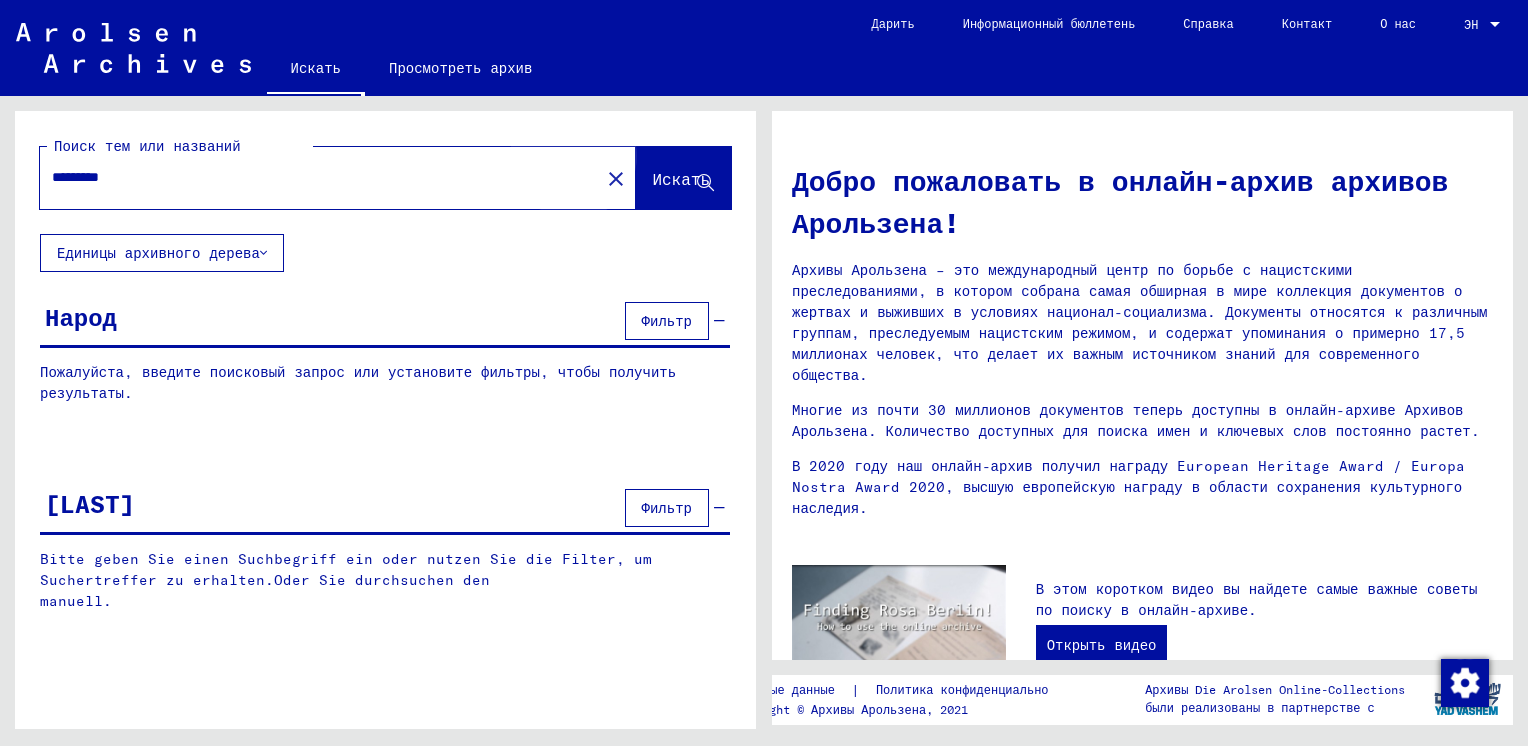 click on "Искать" 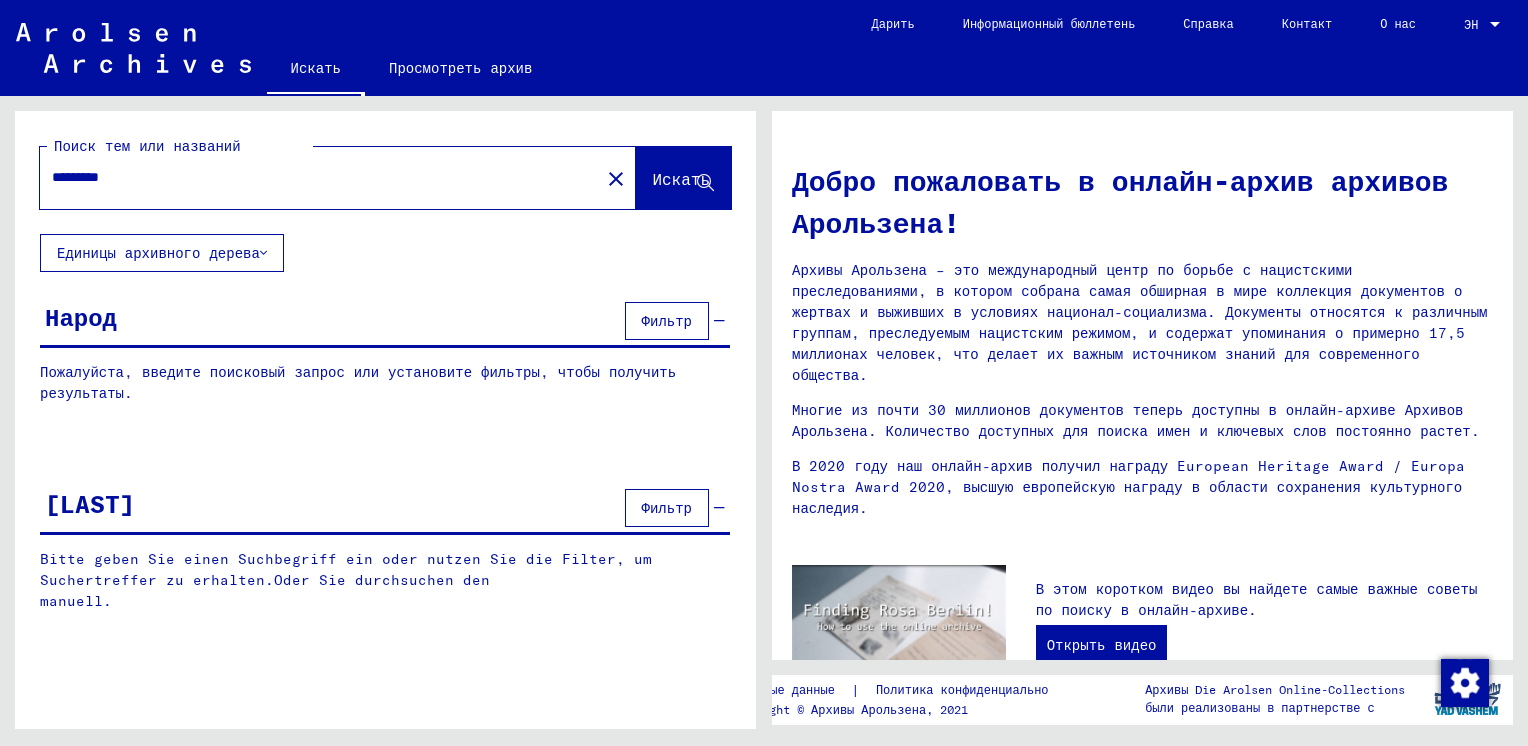 drag, startPoint x: 173, startPoint y: 165, endPoint x: 134, endPoint y: 191, distance: 46.872166 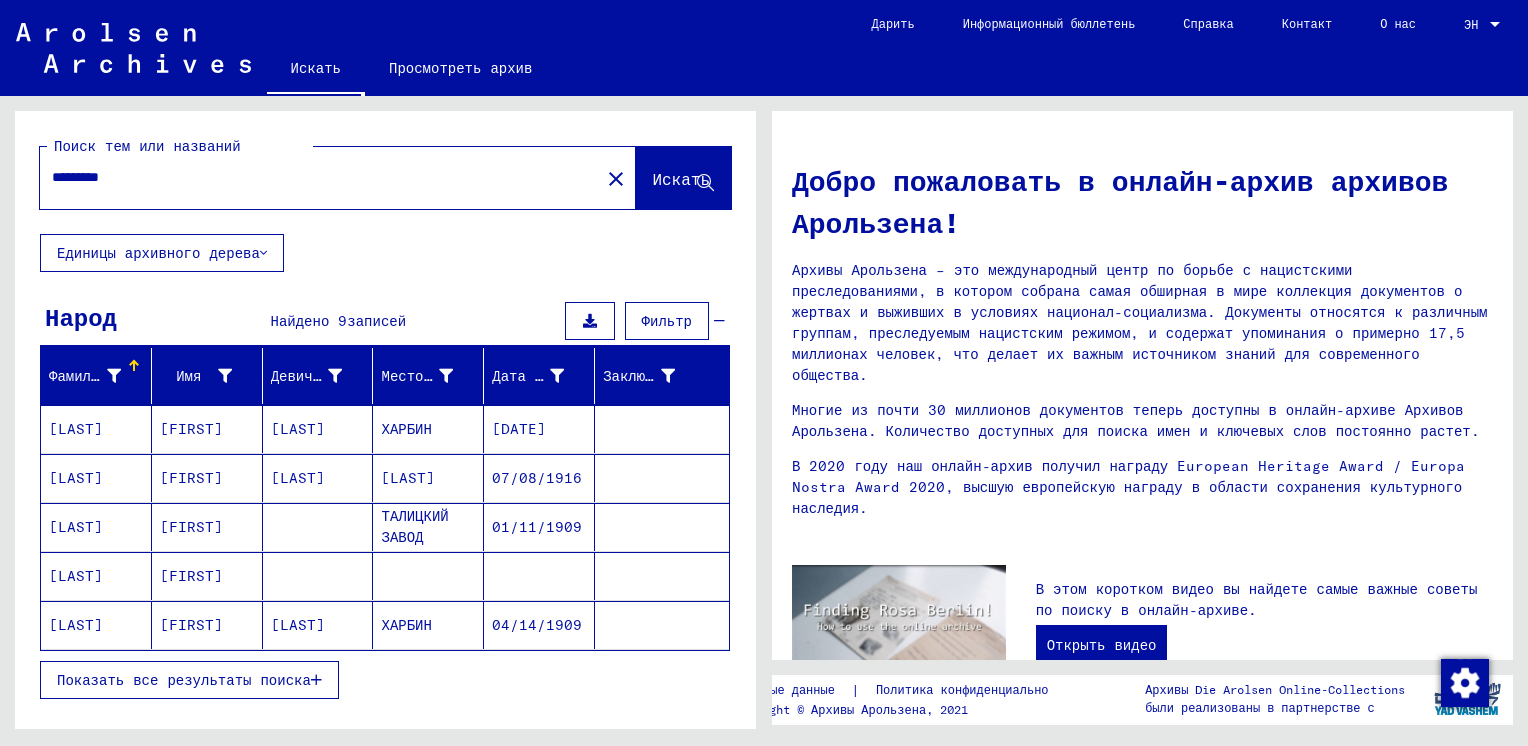 click on "*********" at bounding box center [314, 177] 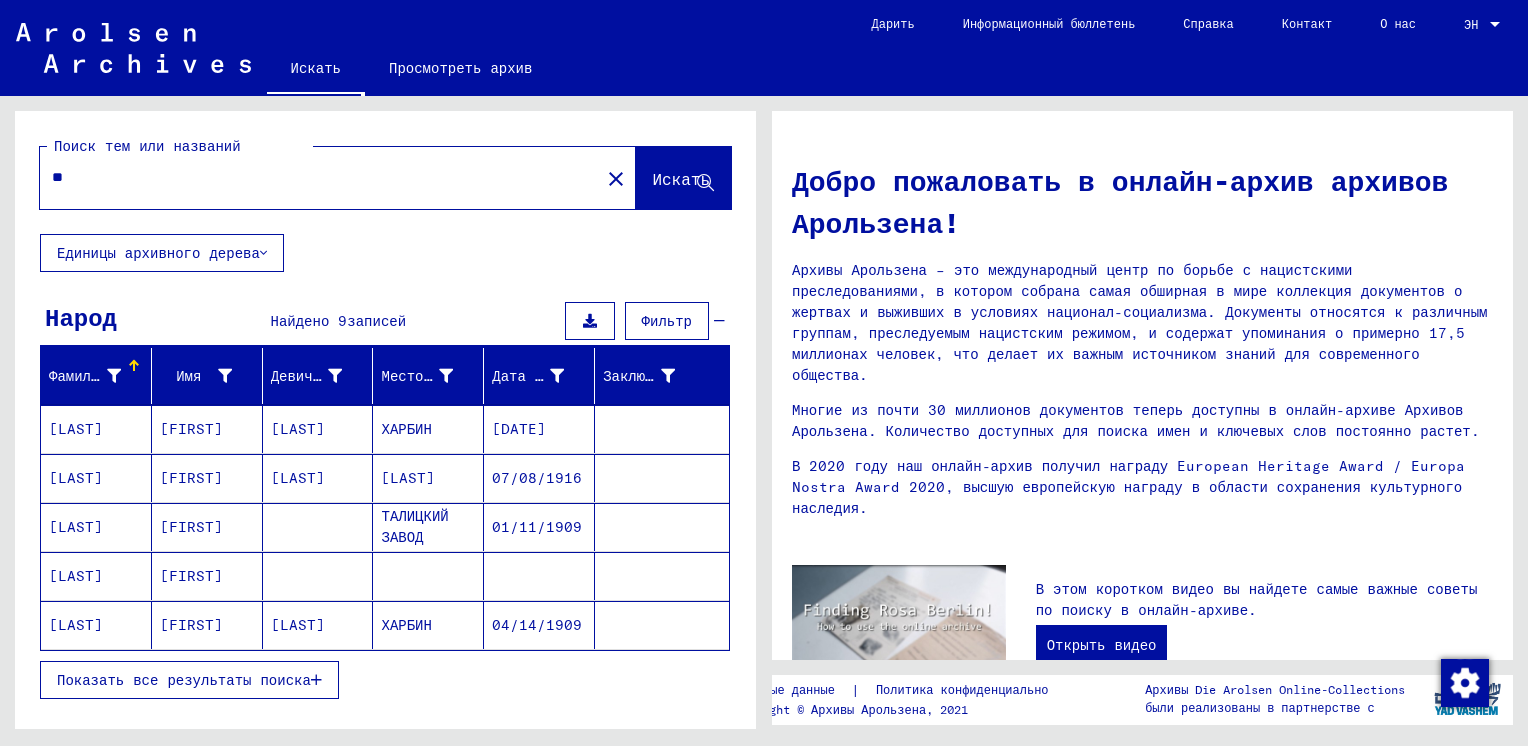 type on "*" 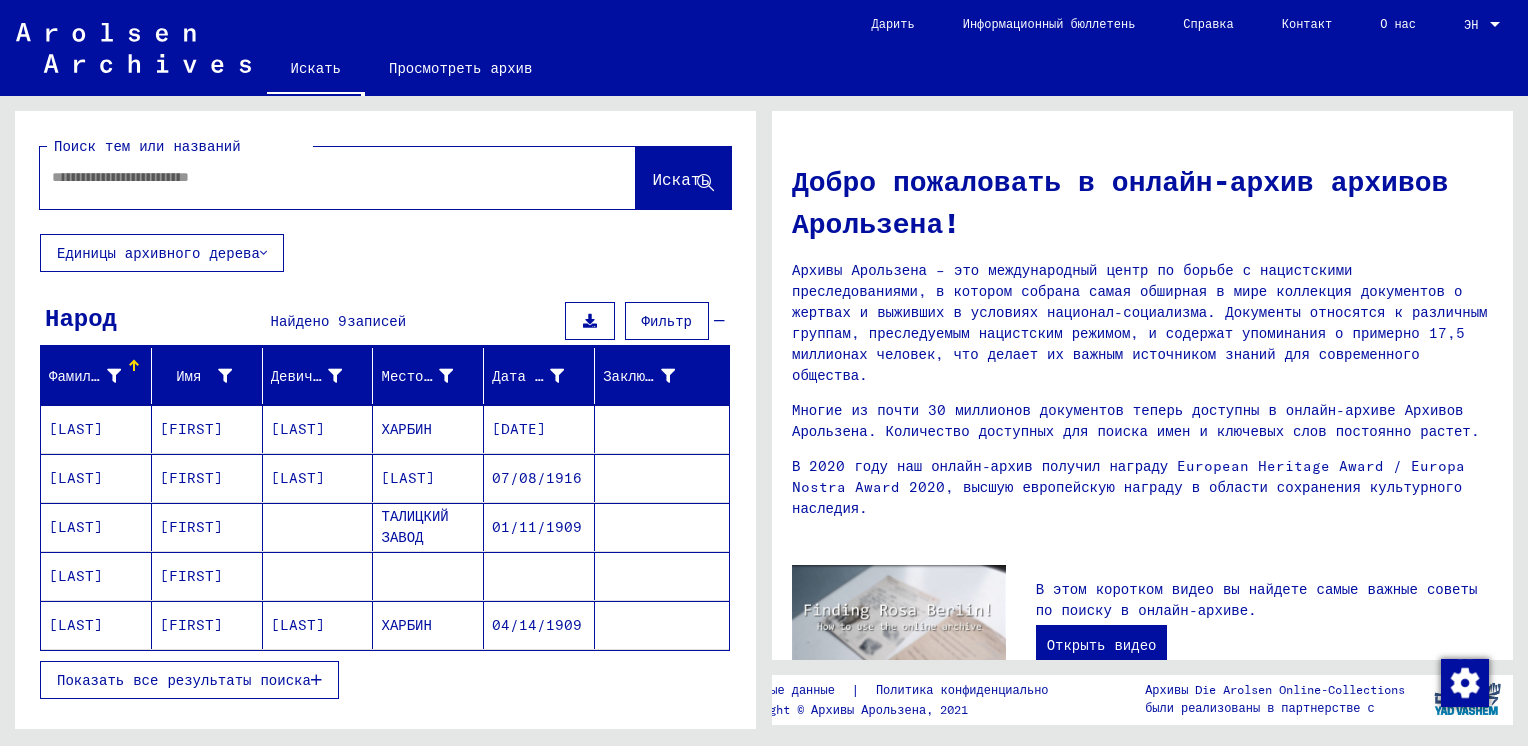 type on "*" 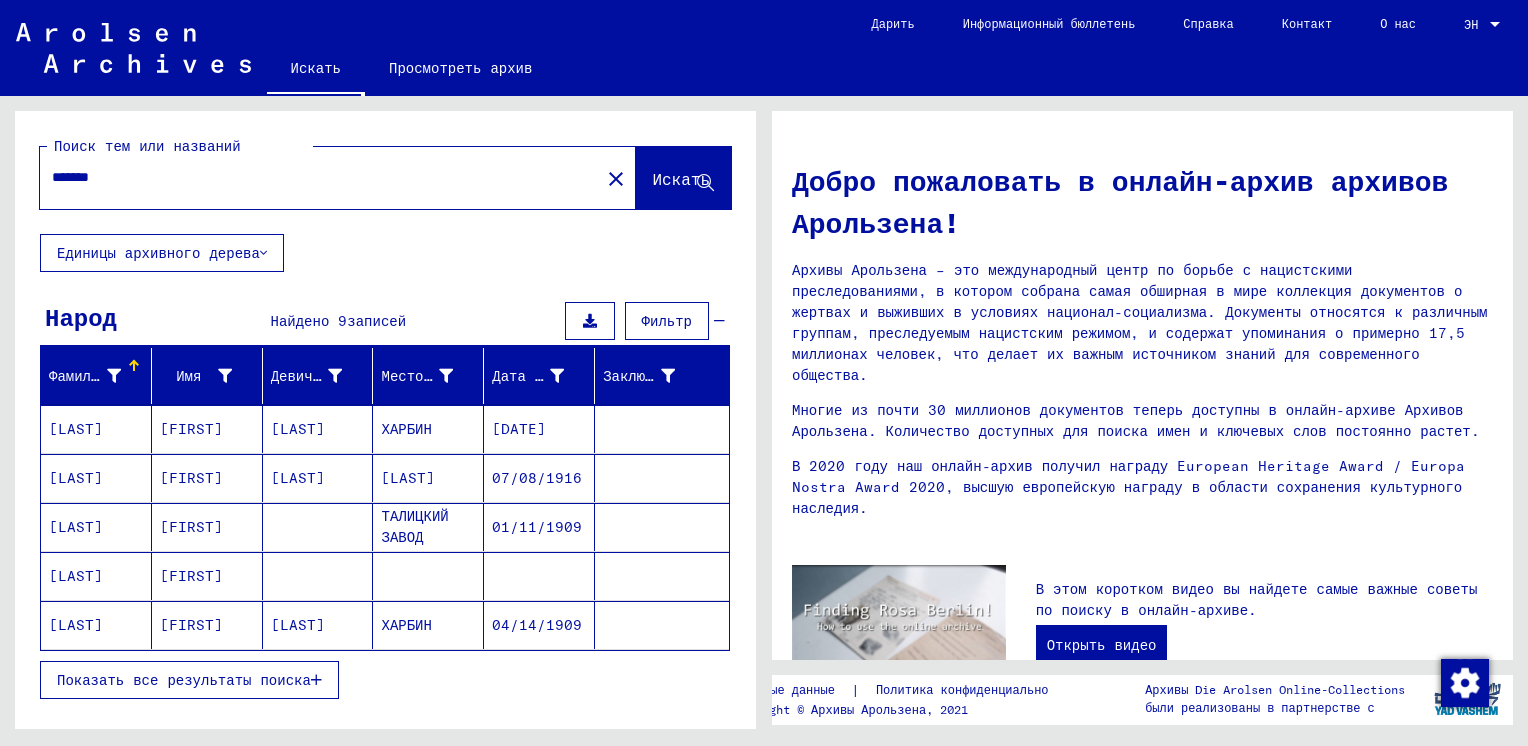 type on "*********" 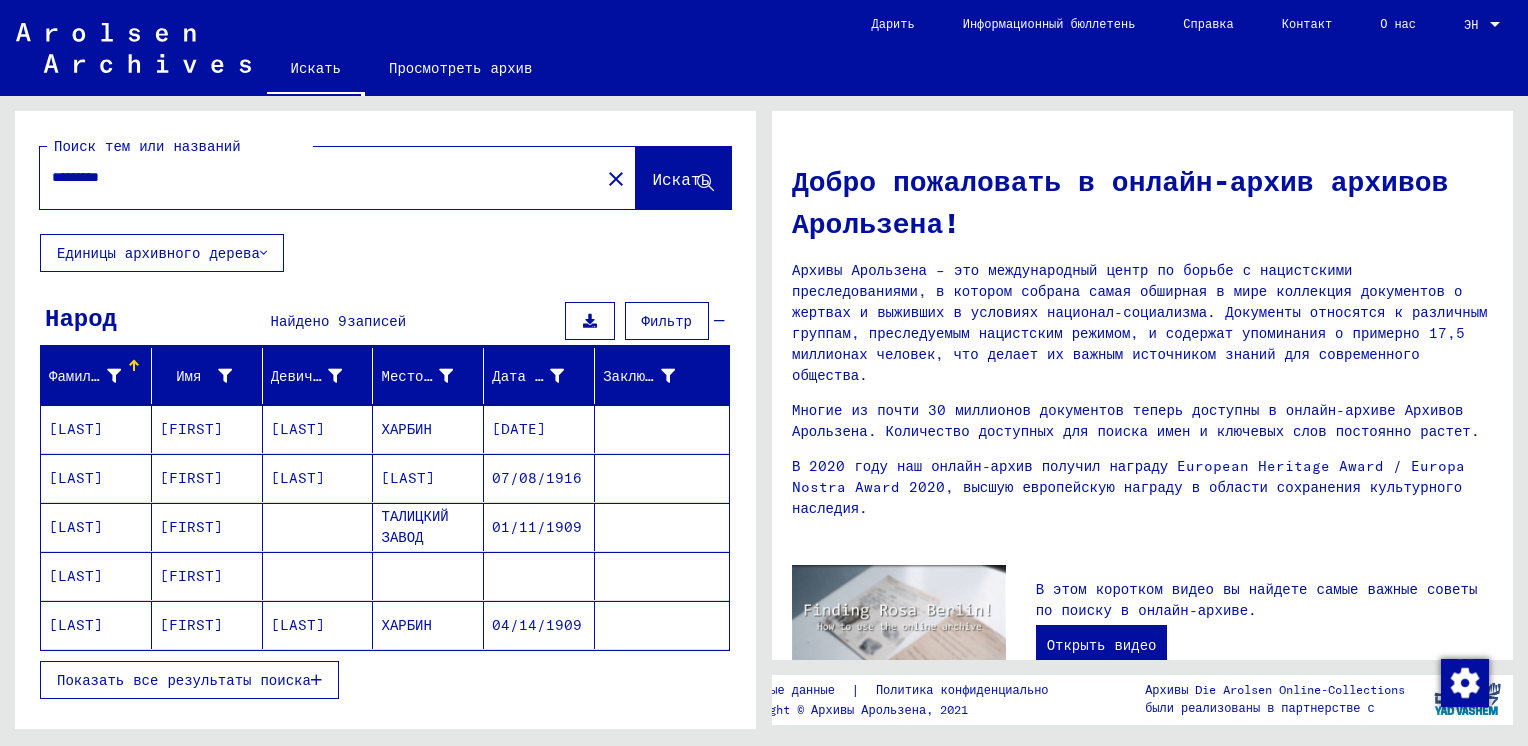 click on "*********" at bounding box center (314, 177) 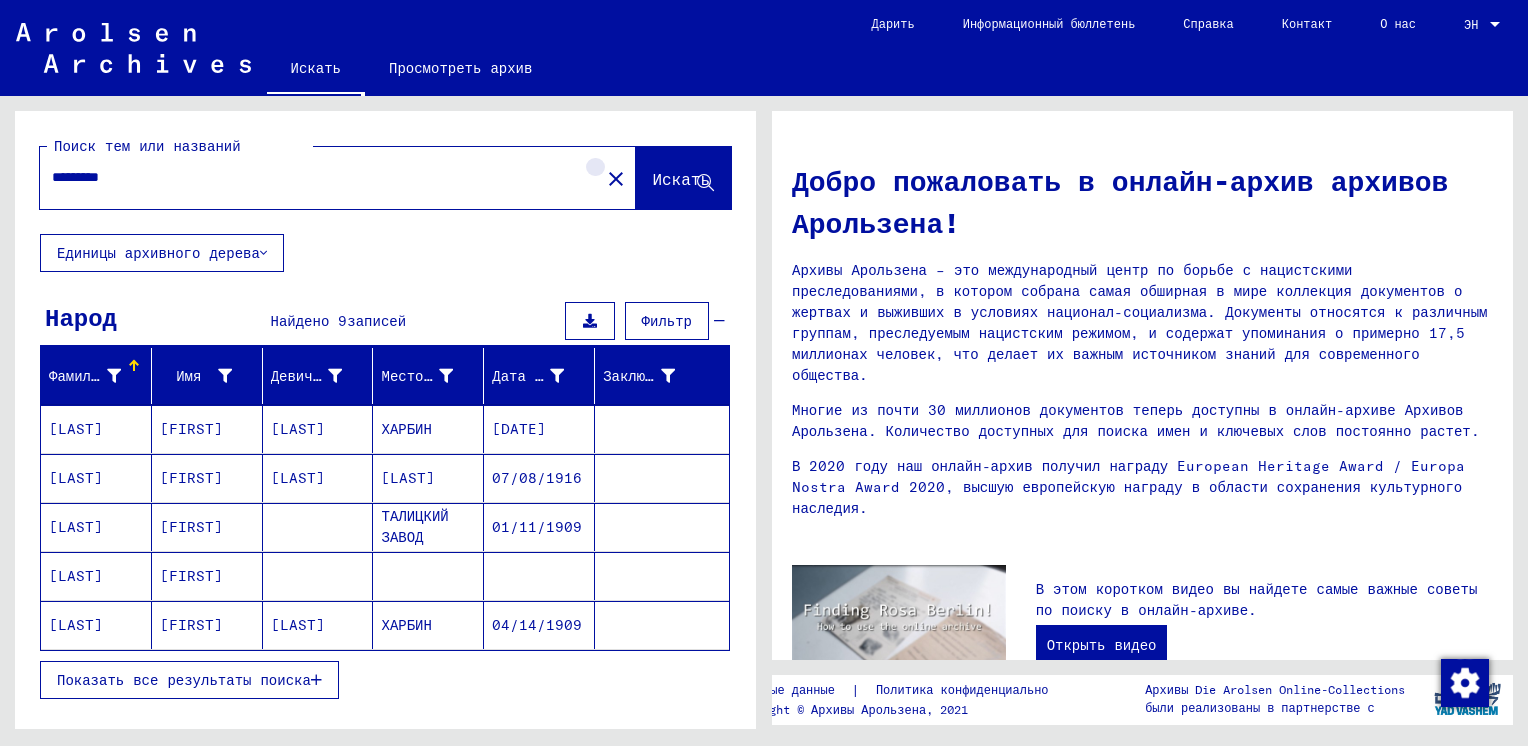 click on "close" 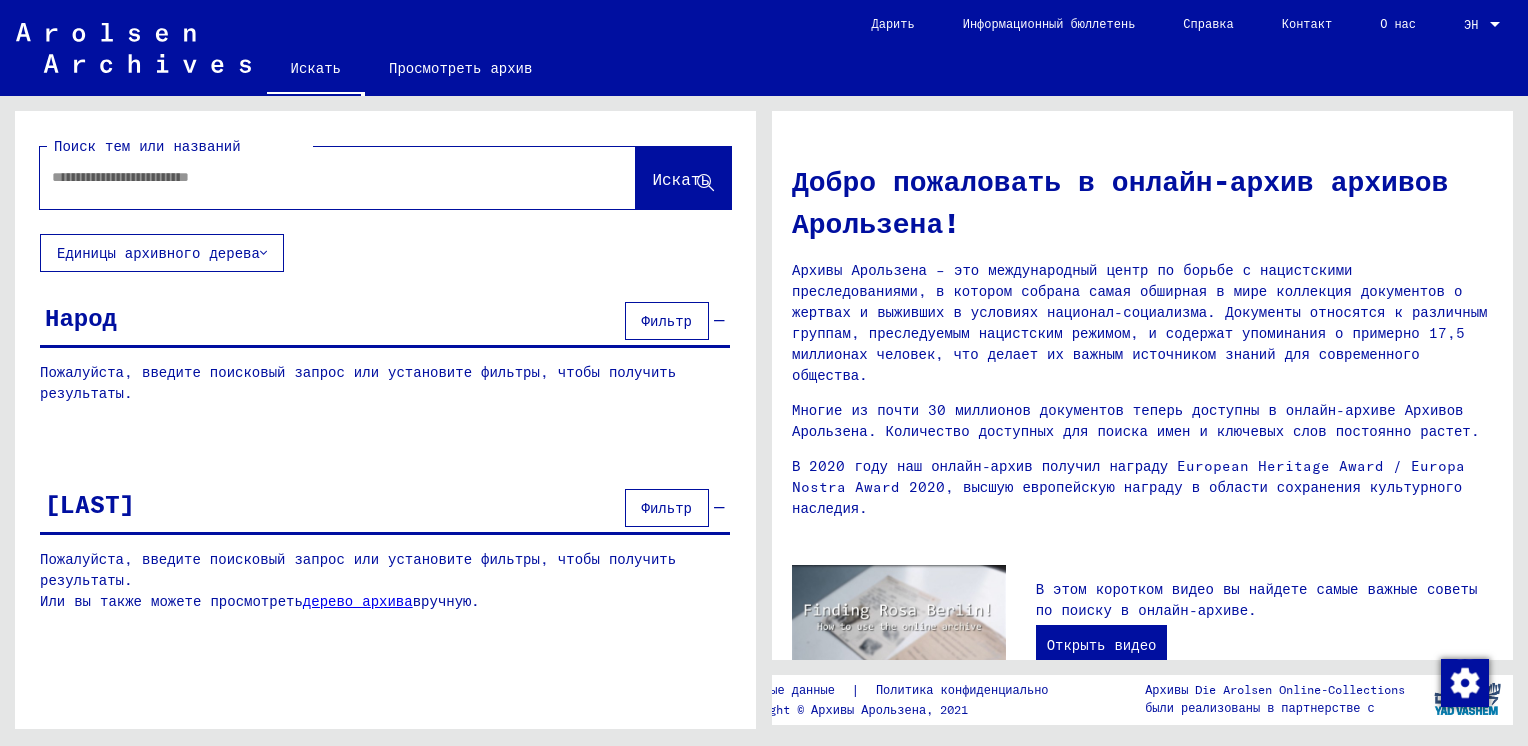 click at bounding box center [314, 177] 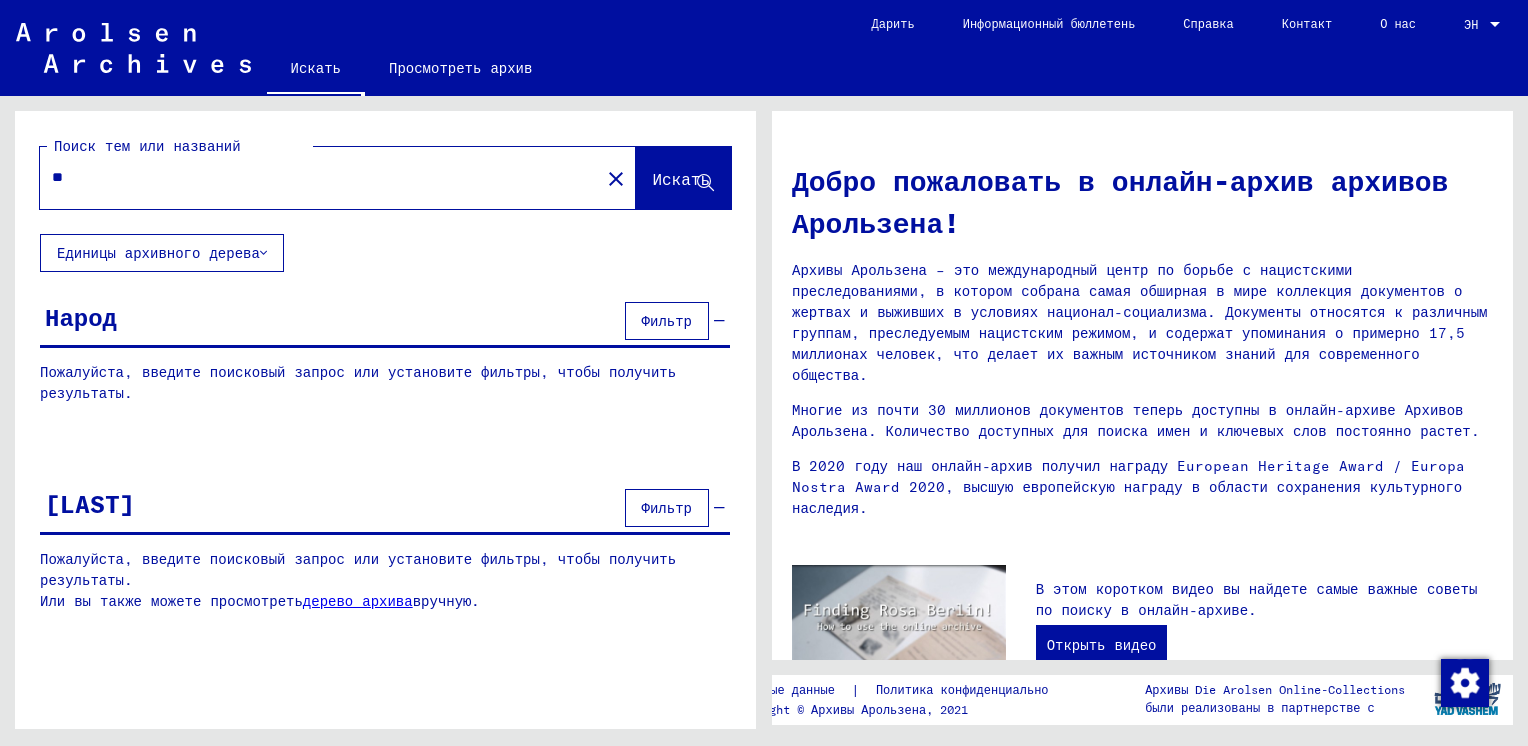 type on "*" 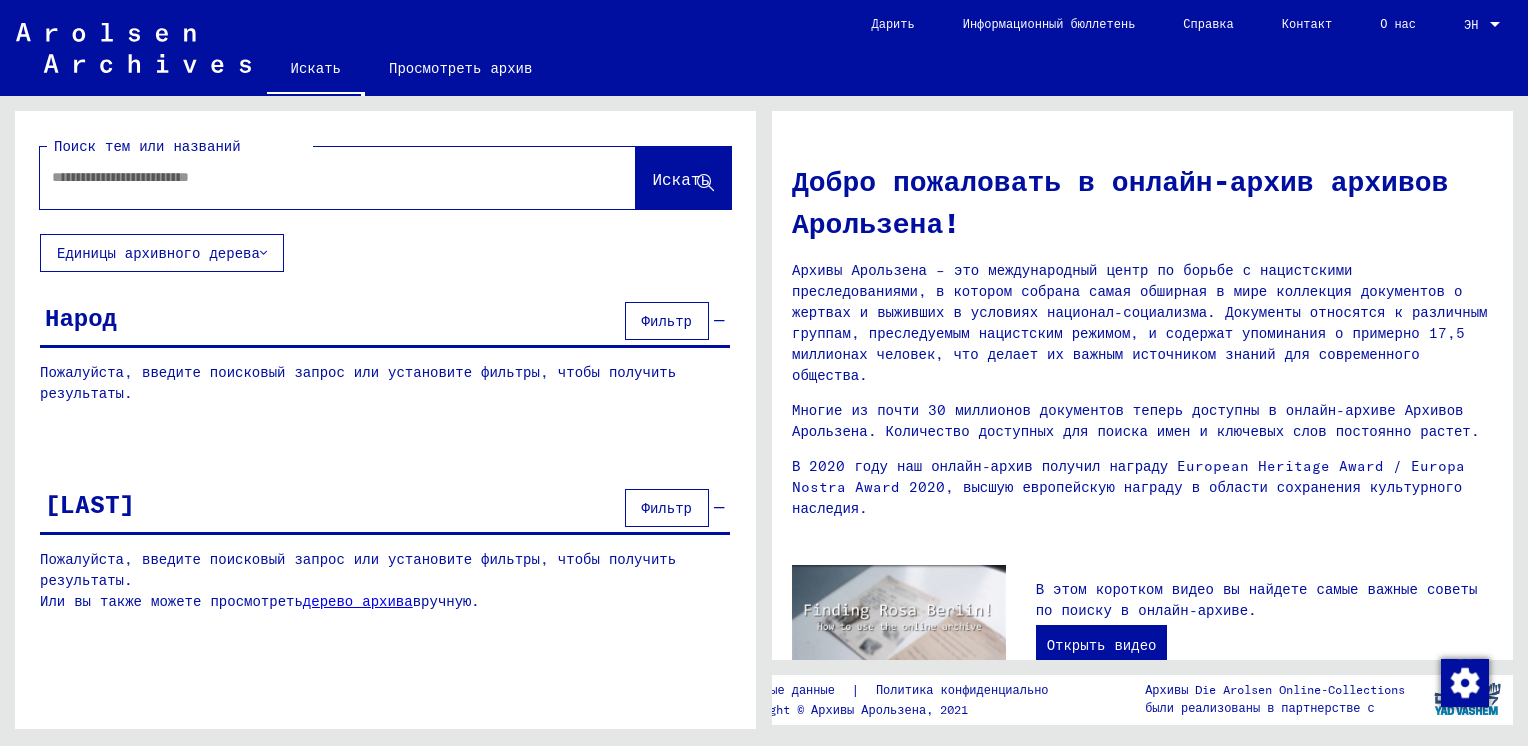 click 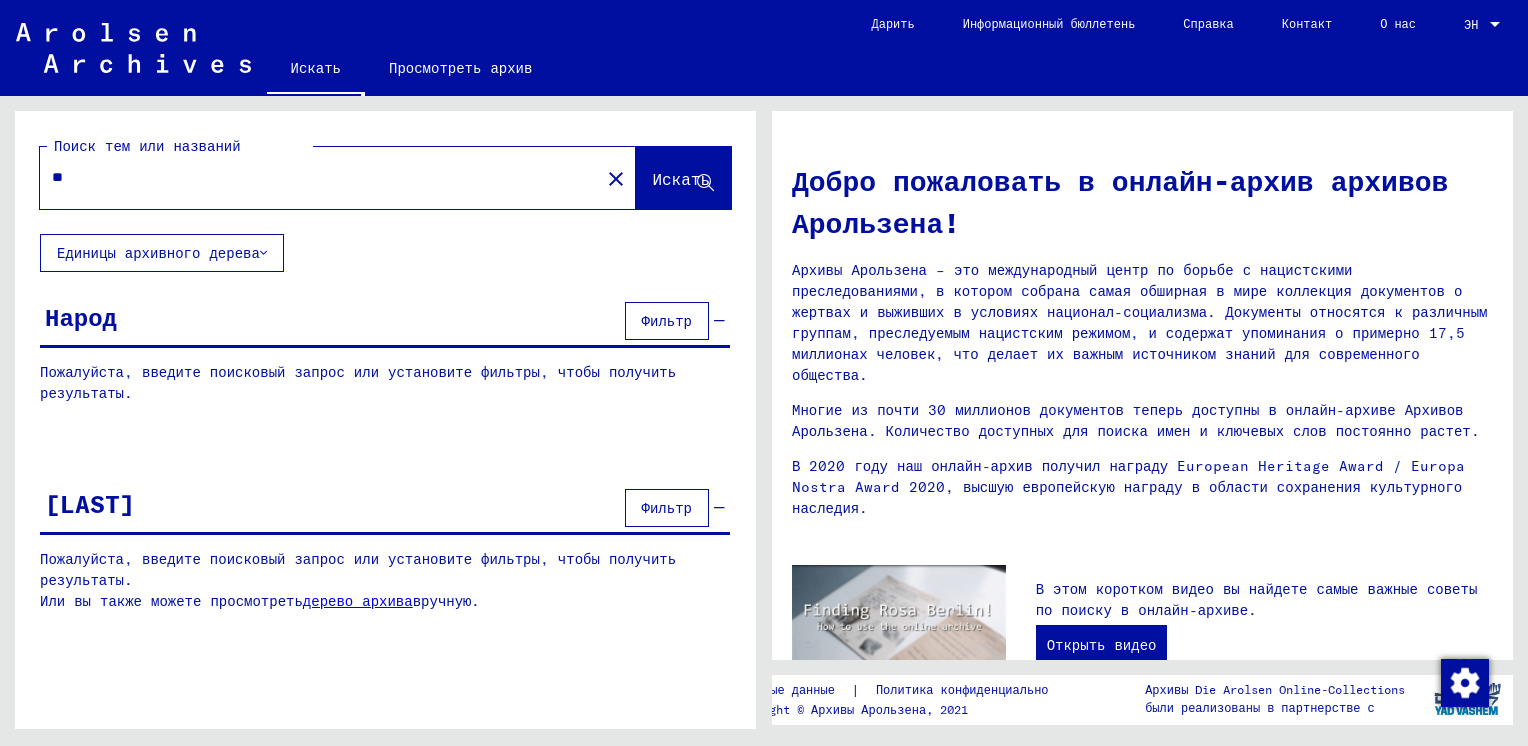 type on "*" 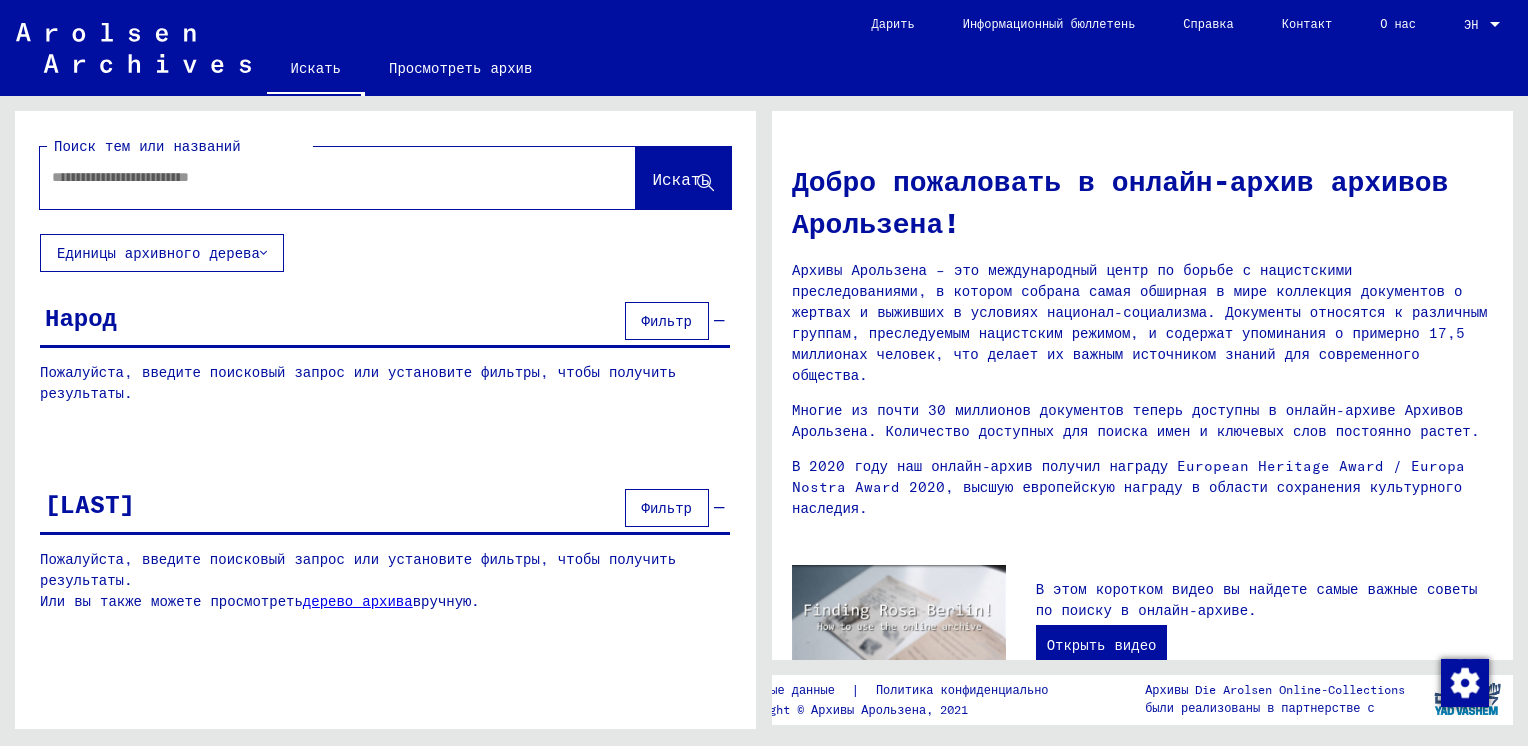 click at bounding box center (314, 177) 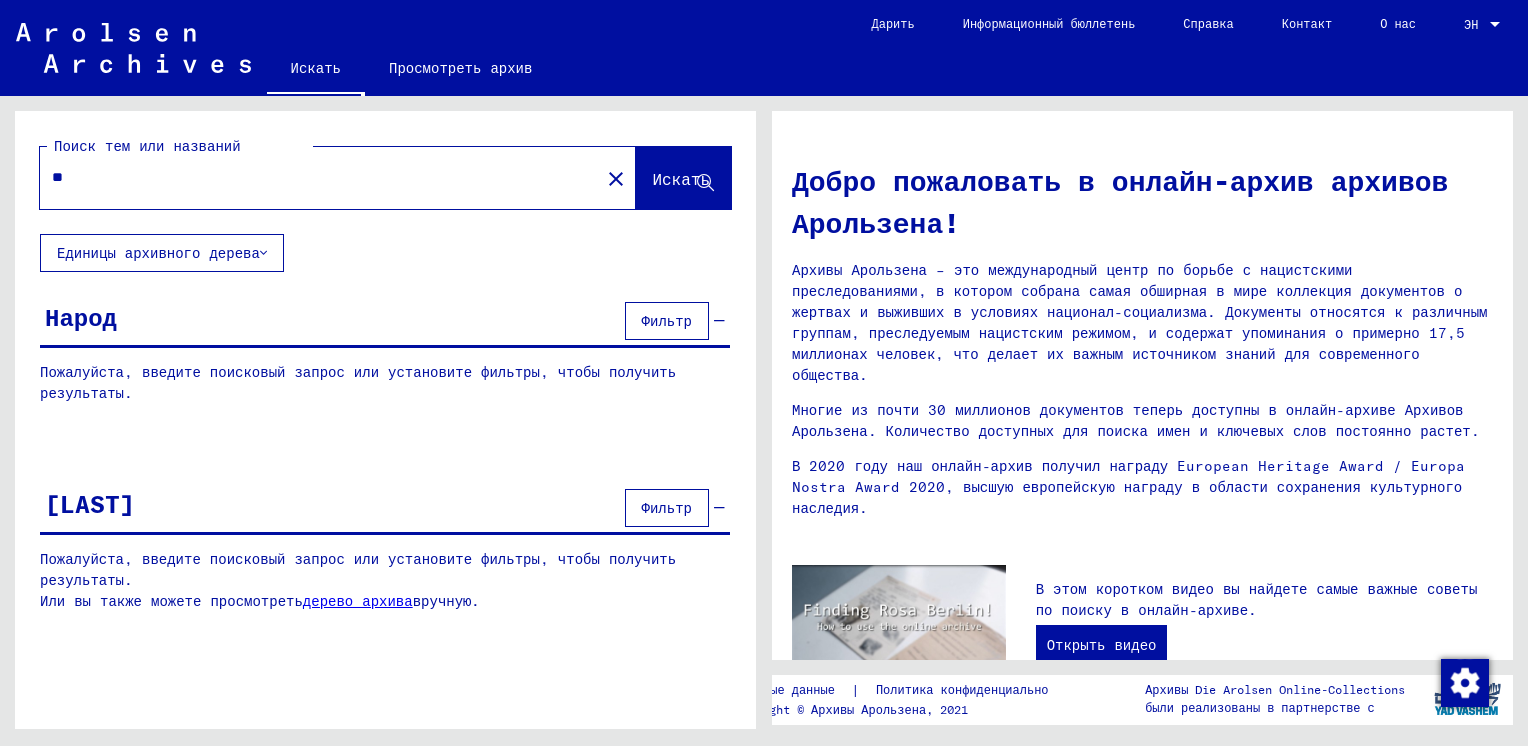 type on "*" 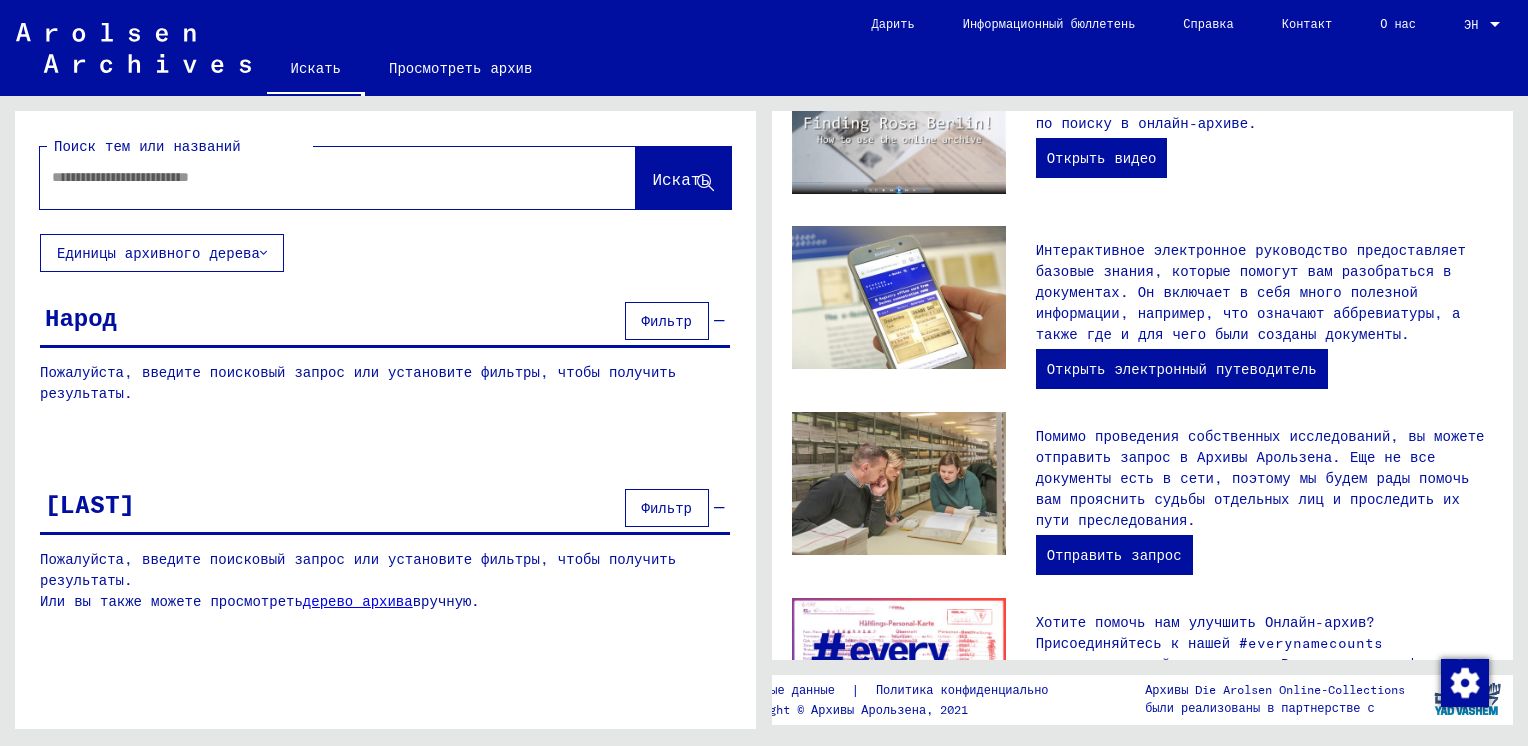scroll, scrollTop: 500, scrollLeft: 0, axis: vertical 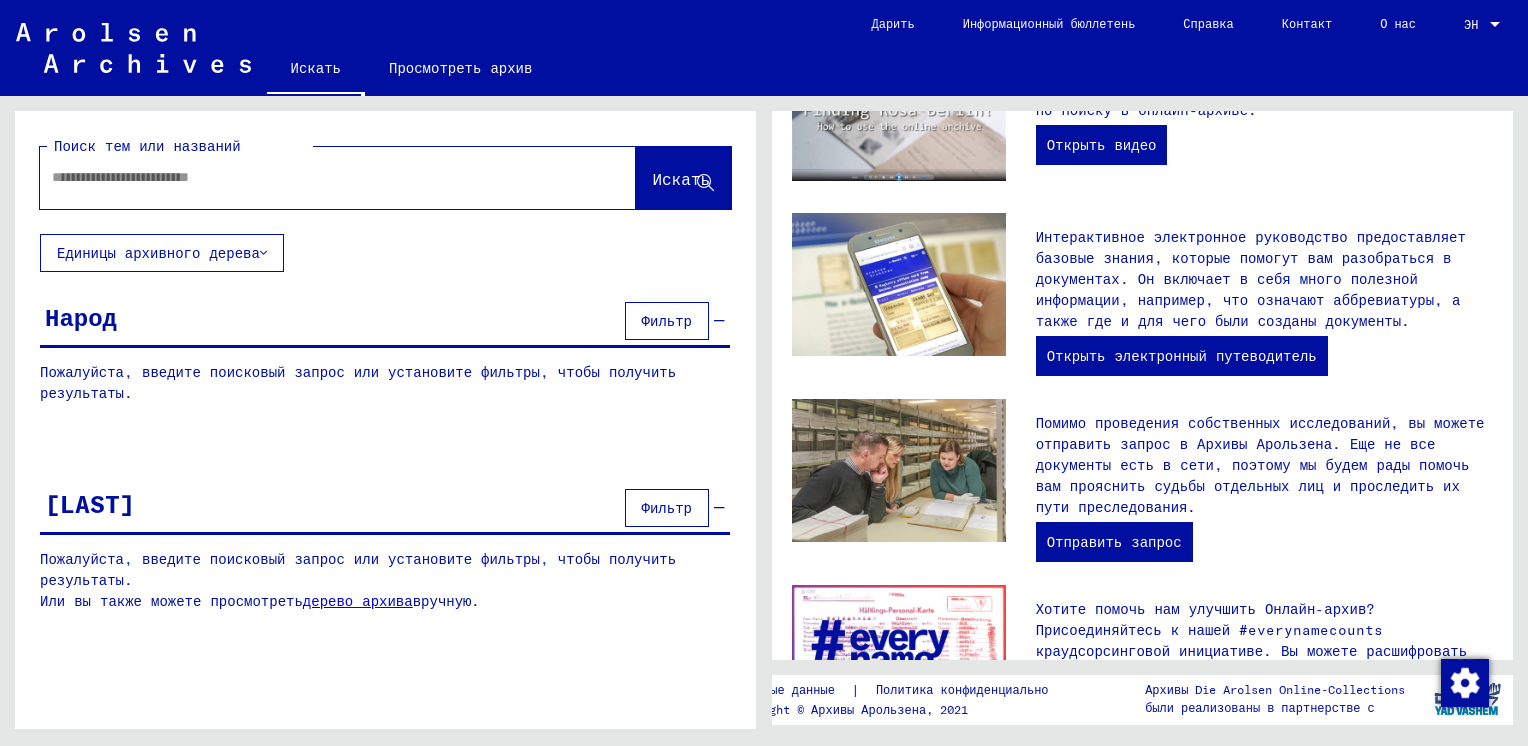 type 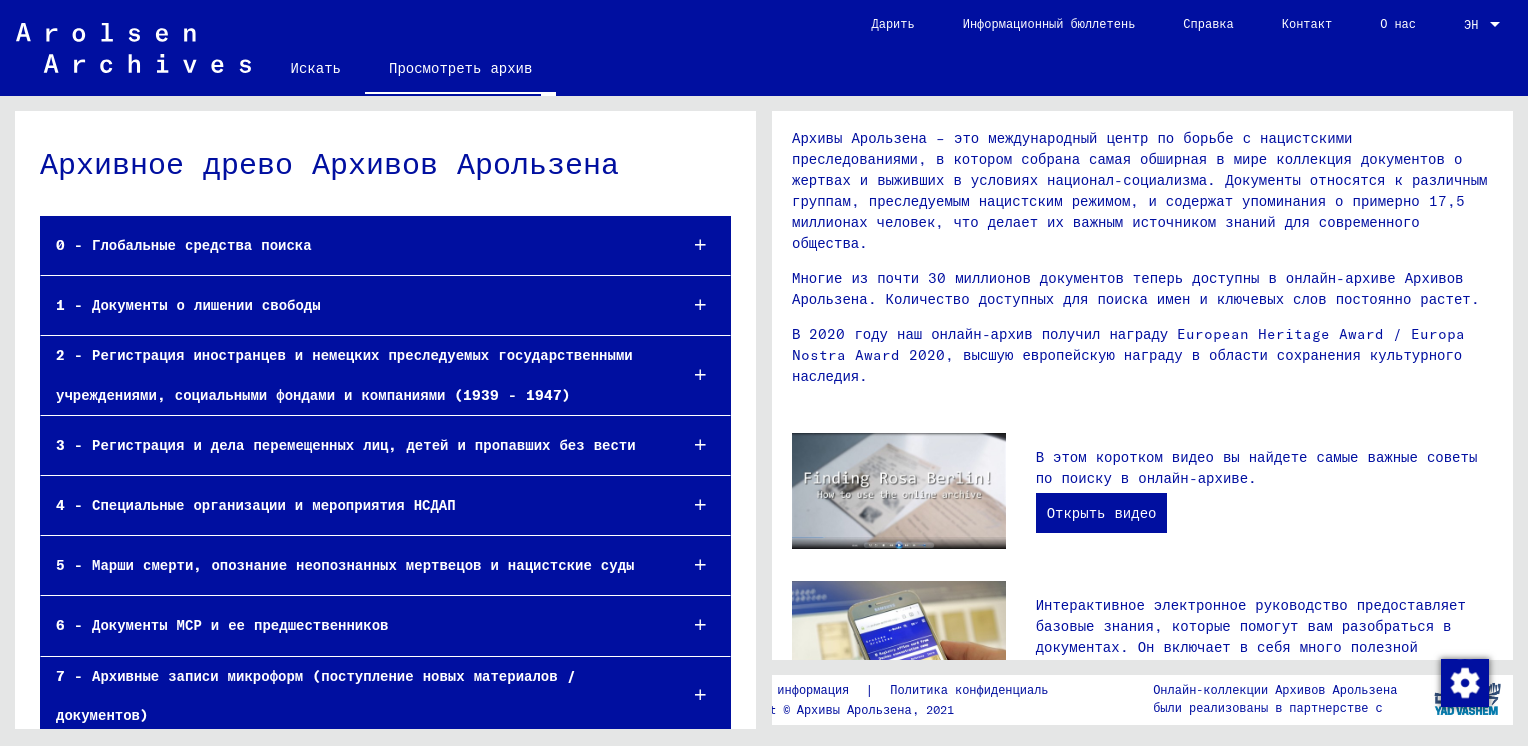 scroll, scrollTop: 200, scrollLeft: 0, axis: vertical 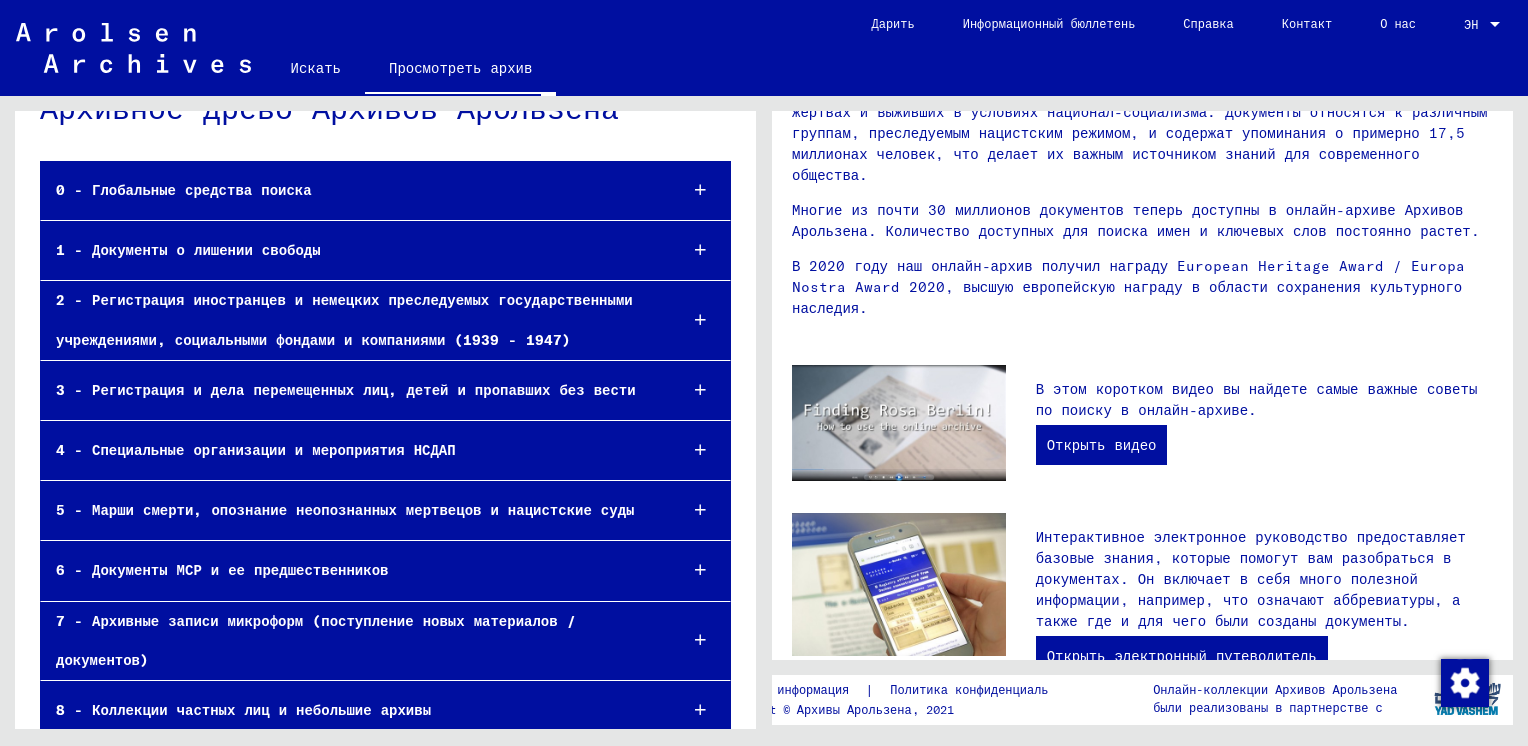 click on "0 - Глобальные средства поиска" at bounding box center [351, 190] 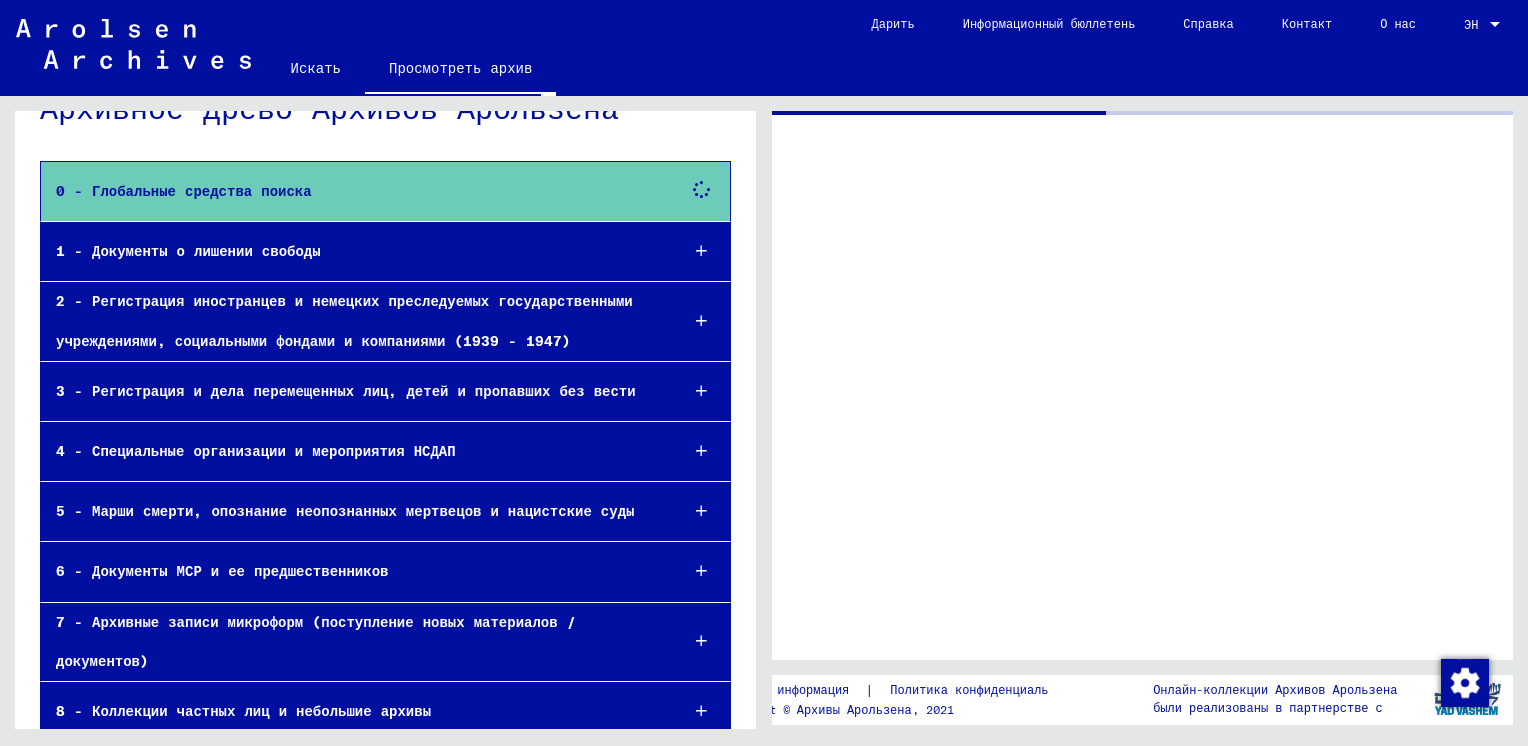 scroll, scrollTop: 0, scrollLeft: 0, axis: both 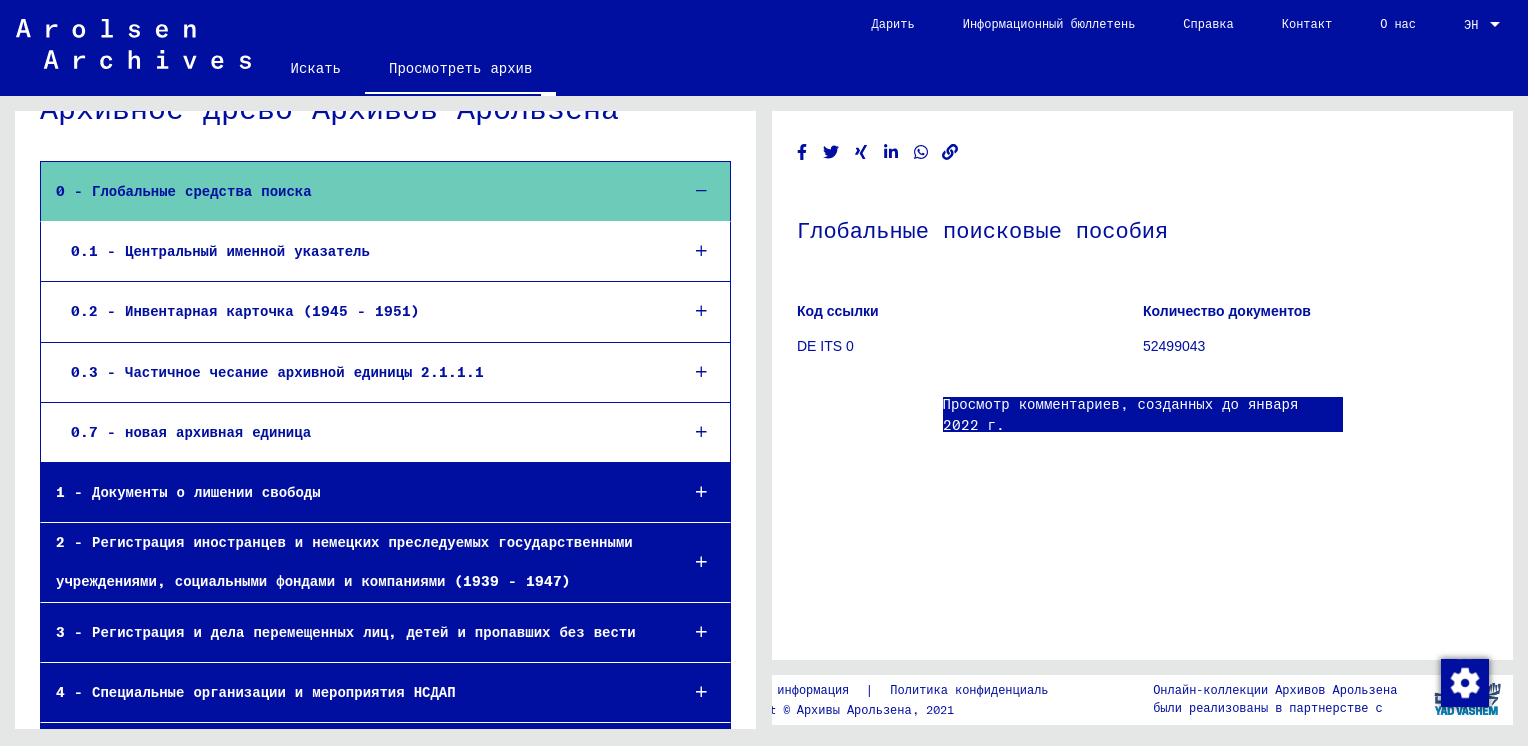 click on "Искать" 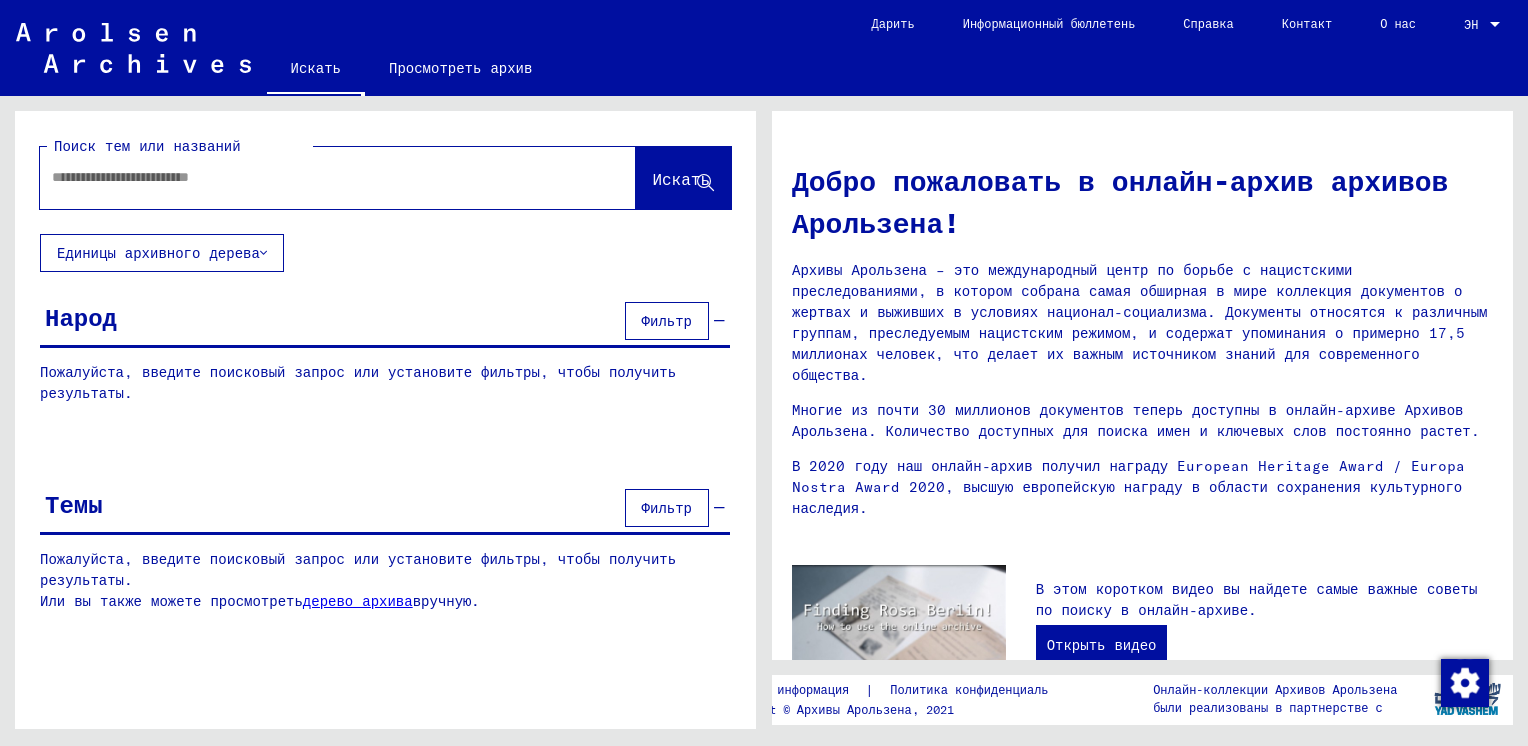 click at bounding box center [314, 177] 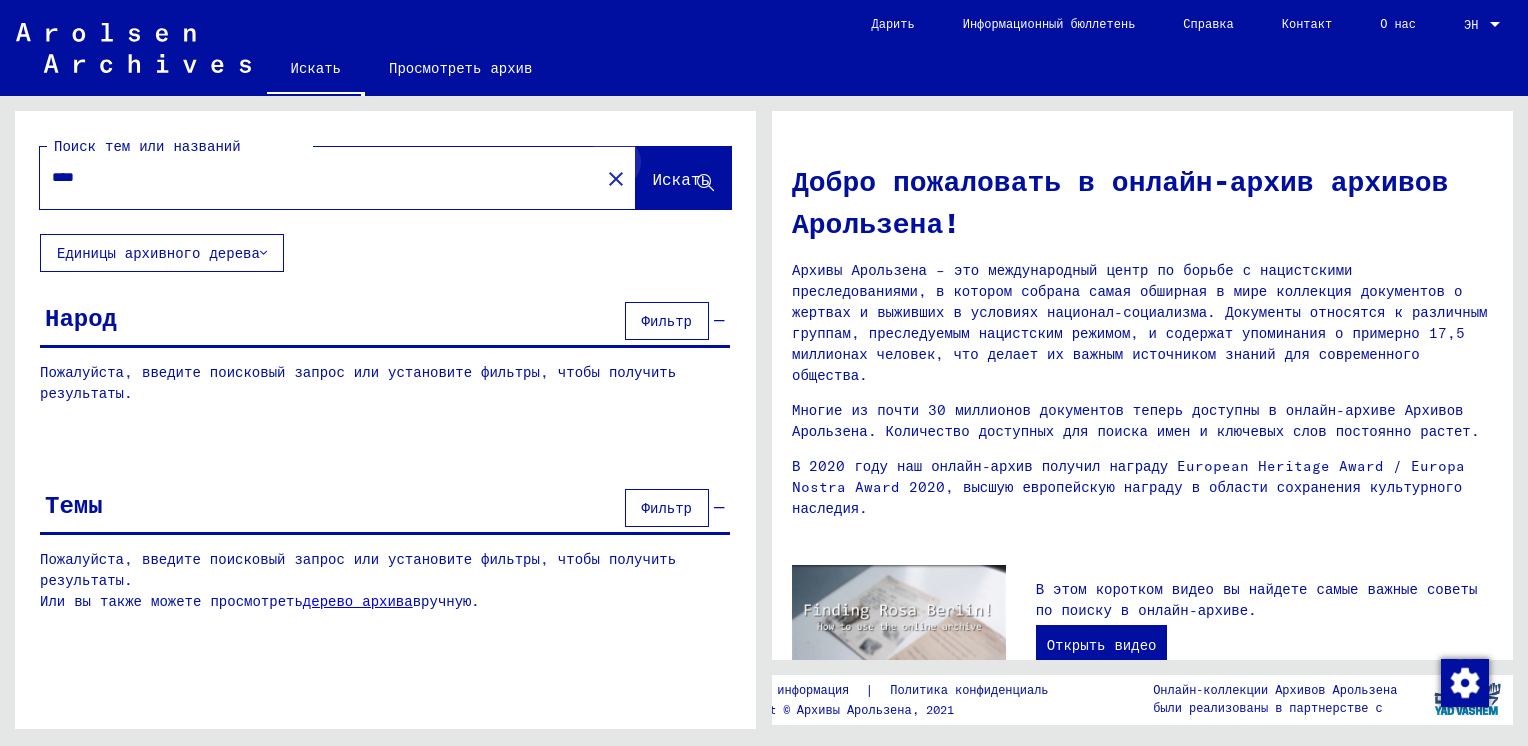 click on "Искать" 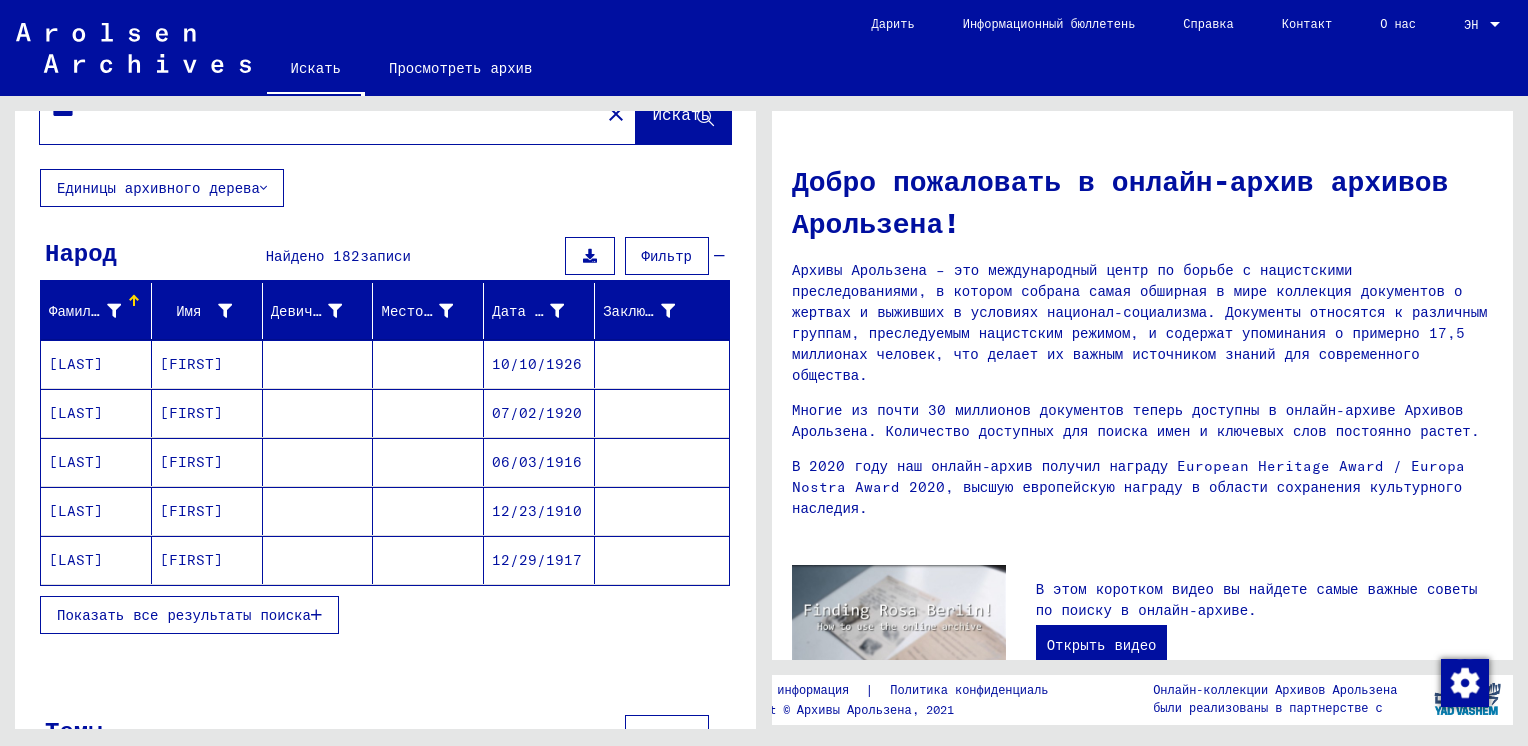 scroll, scrollTop: 128, scrollLeft: 0, axis: vertical 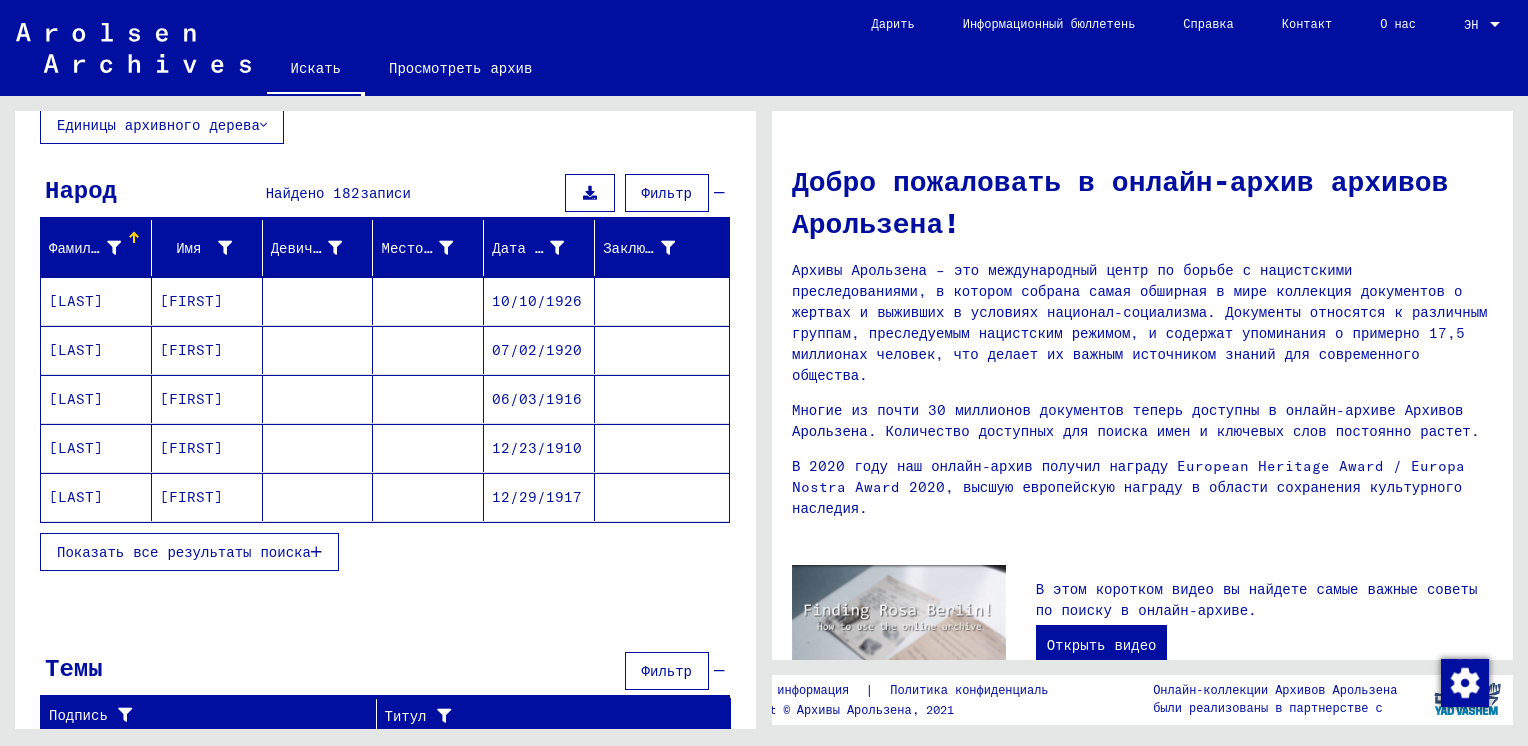 click on "Показать все результаты поиска" at bounding box center (184, 552) 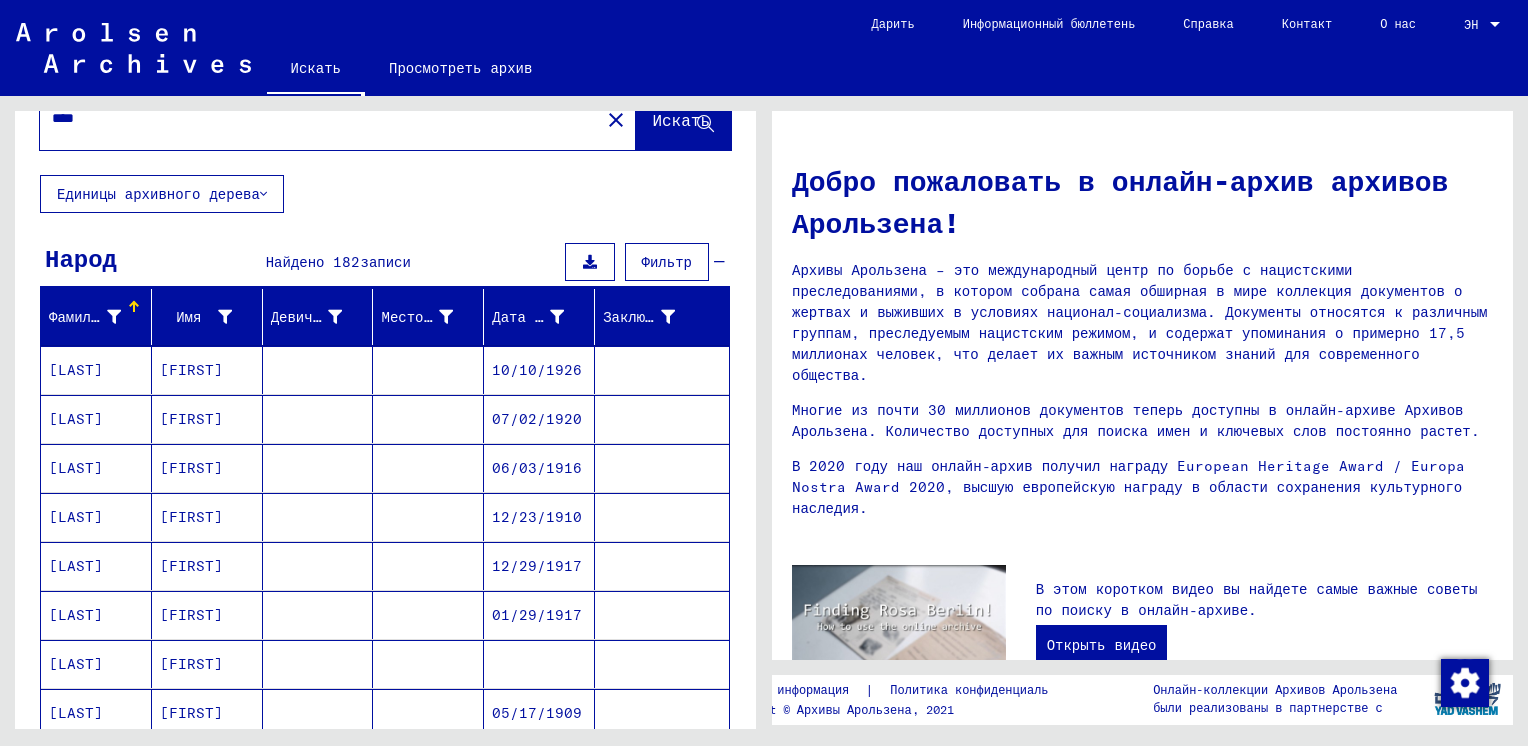 scroll, scrollTop: 28, scrollLeft: 0, axis: vertical 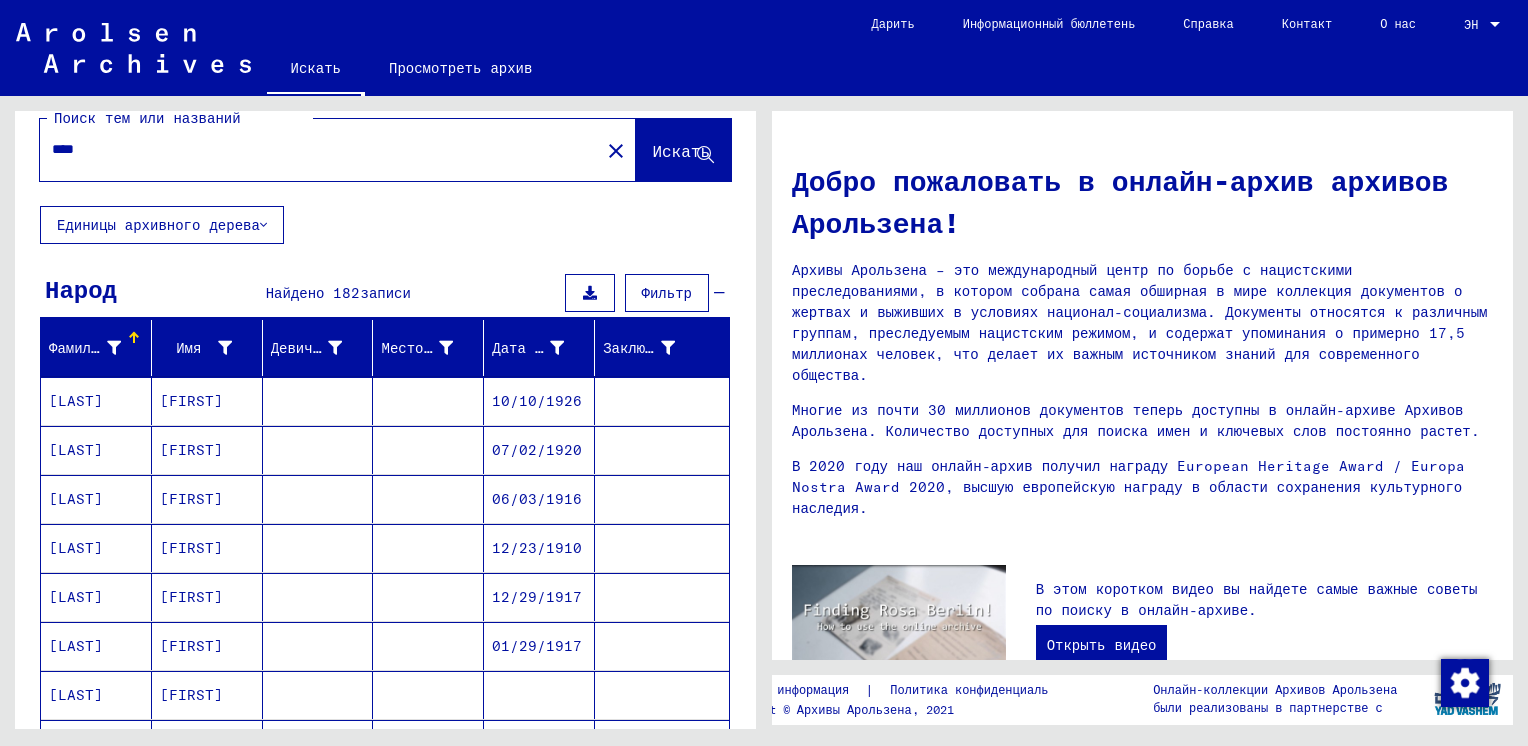click on "****" at bounding box center (314, 149) 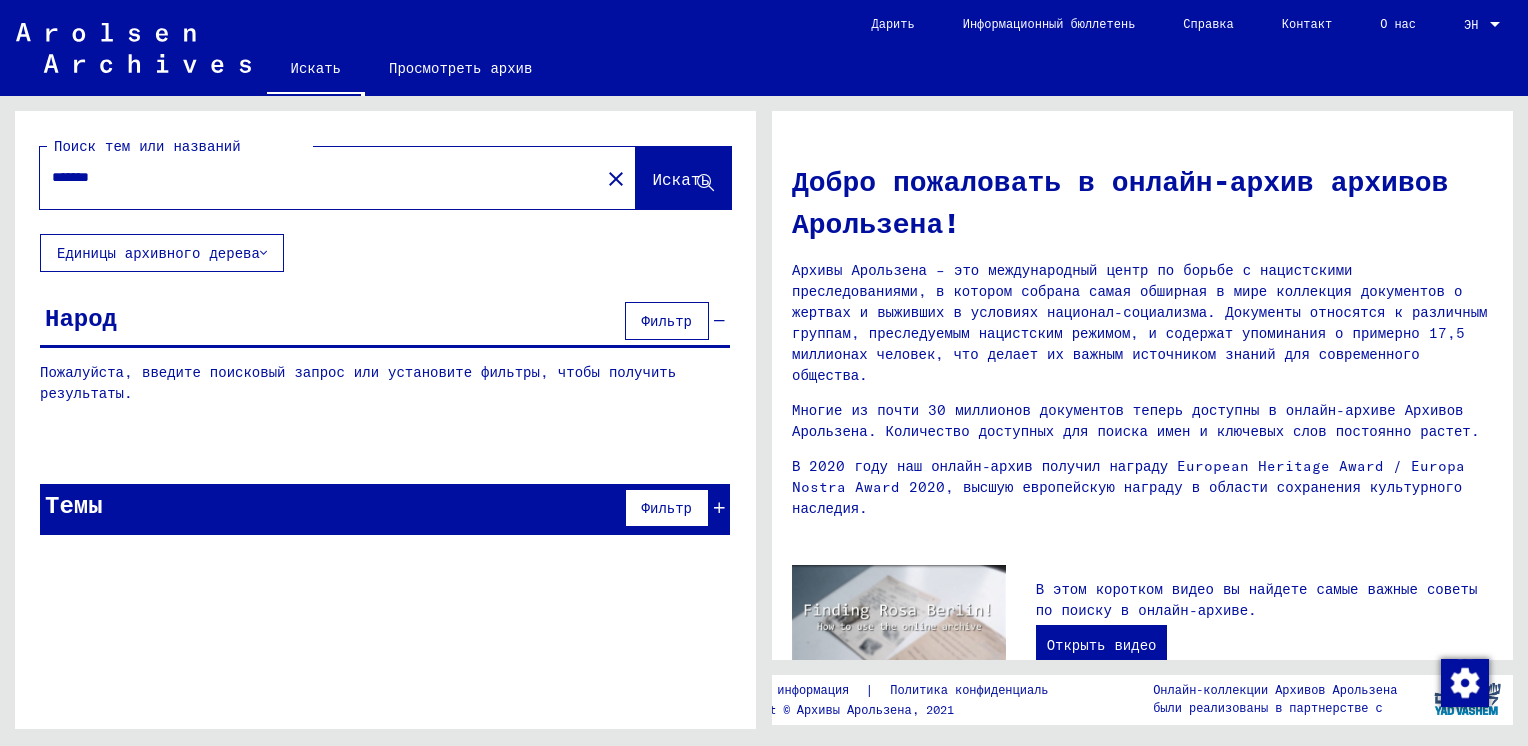 scroll, scrollTop: 0, scrollLeft: 0, axis: both 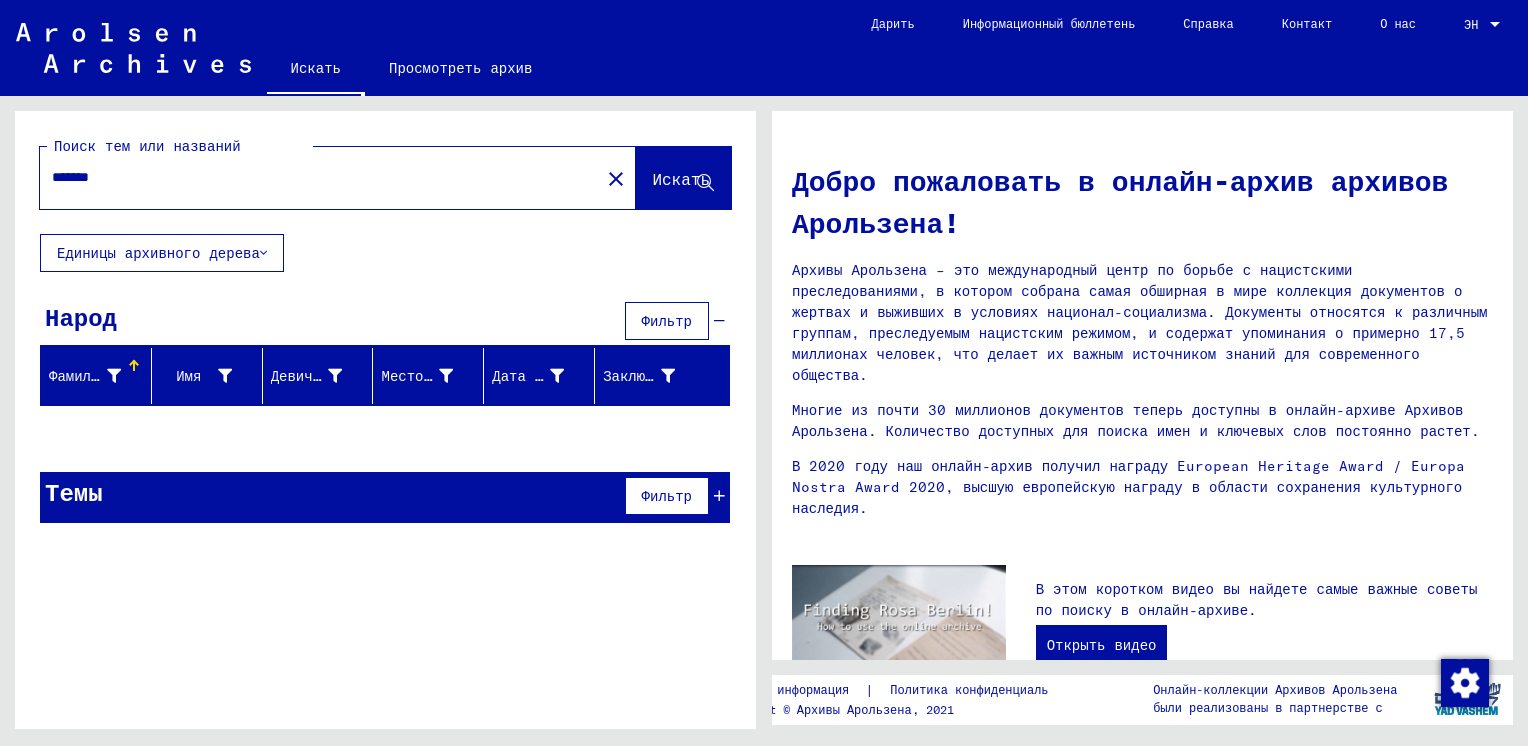 click on "*******" at bounding box center (314, 177) 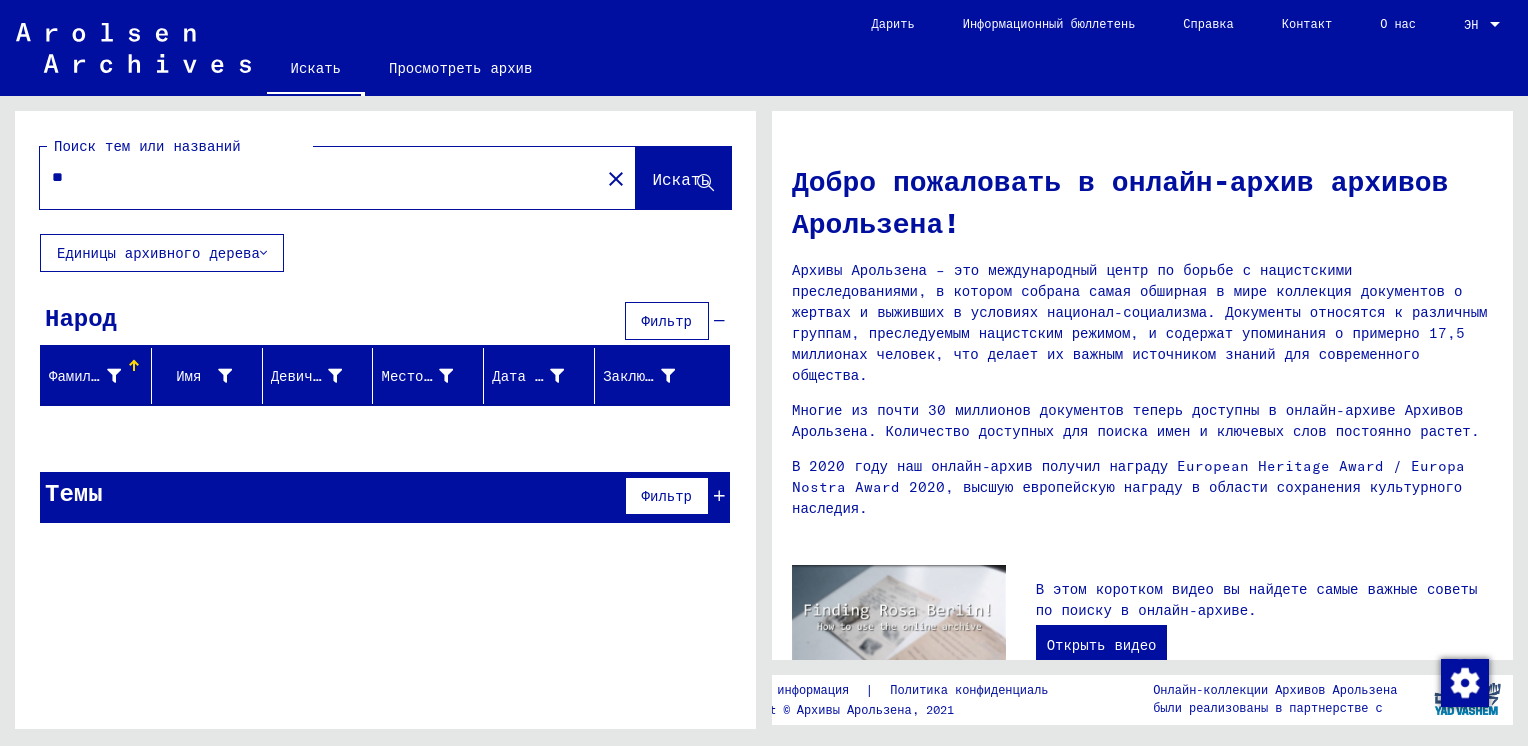 type on "*" 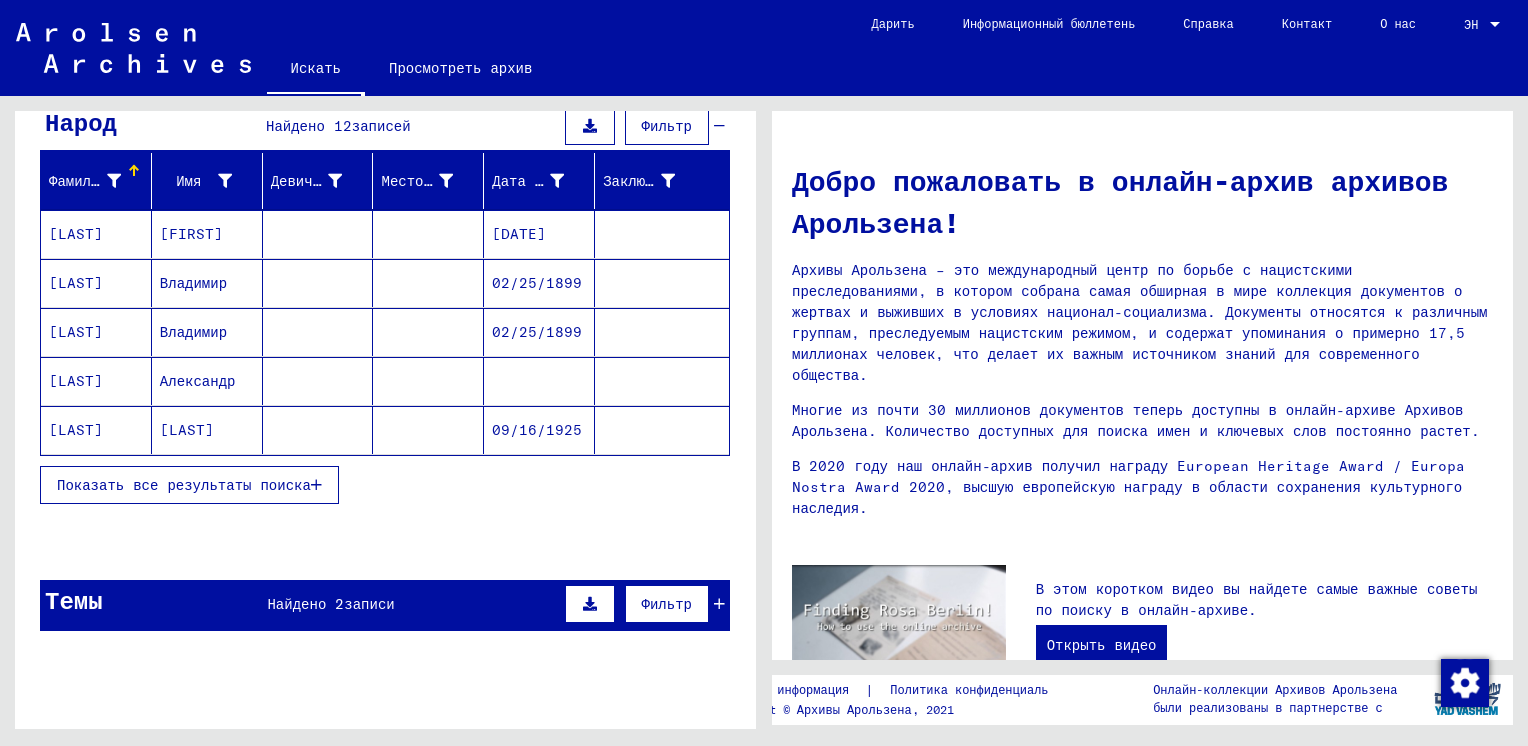 scroll, scrollTop: 200, scrollLeft: 0, axis: vertical 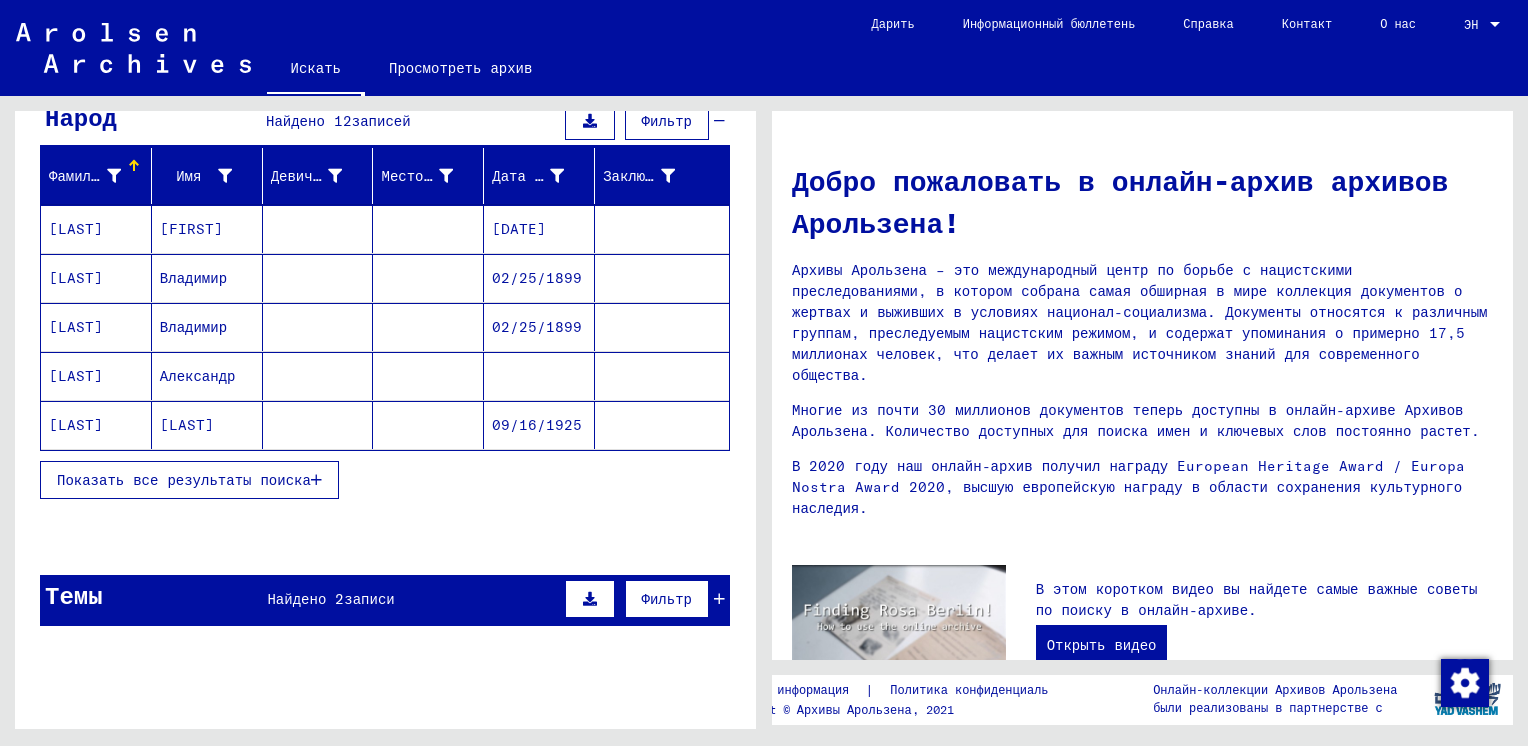 click on "Показать все результаты поиска" at bounding box center (184, 480) 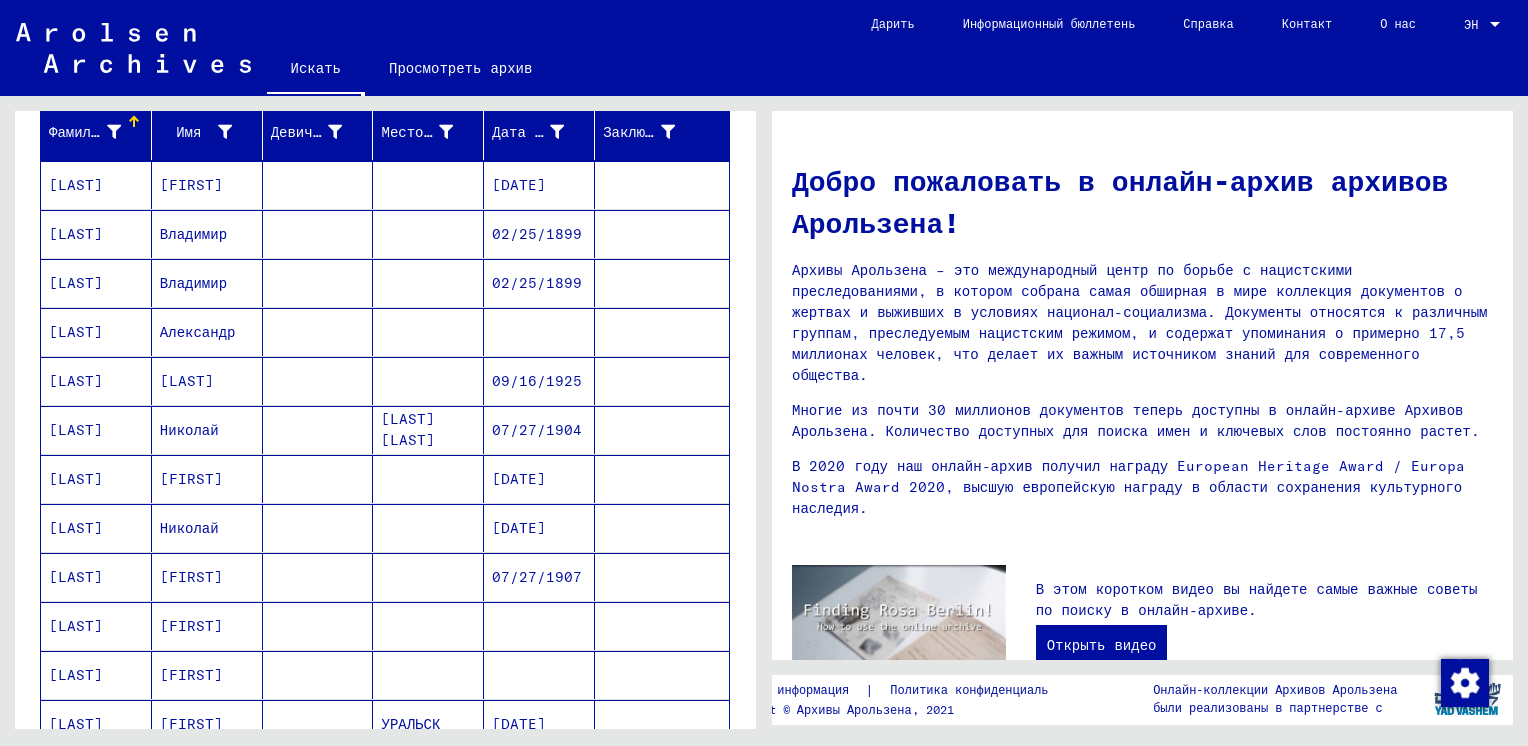 scroll, scrollTop: 300, scrollLeft: 0, axis: vertical 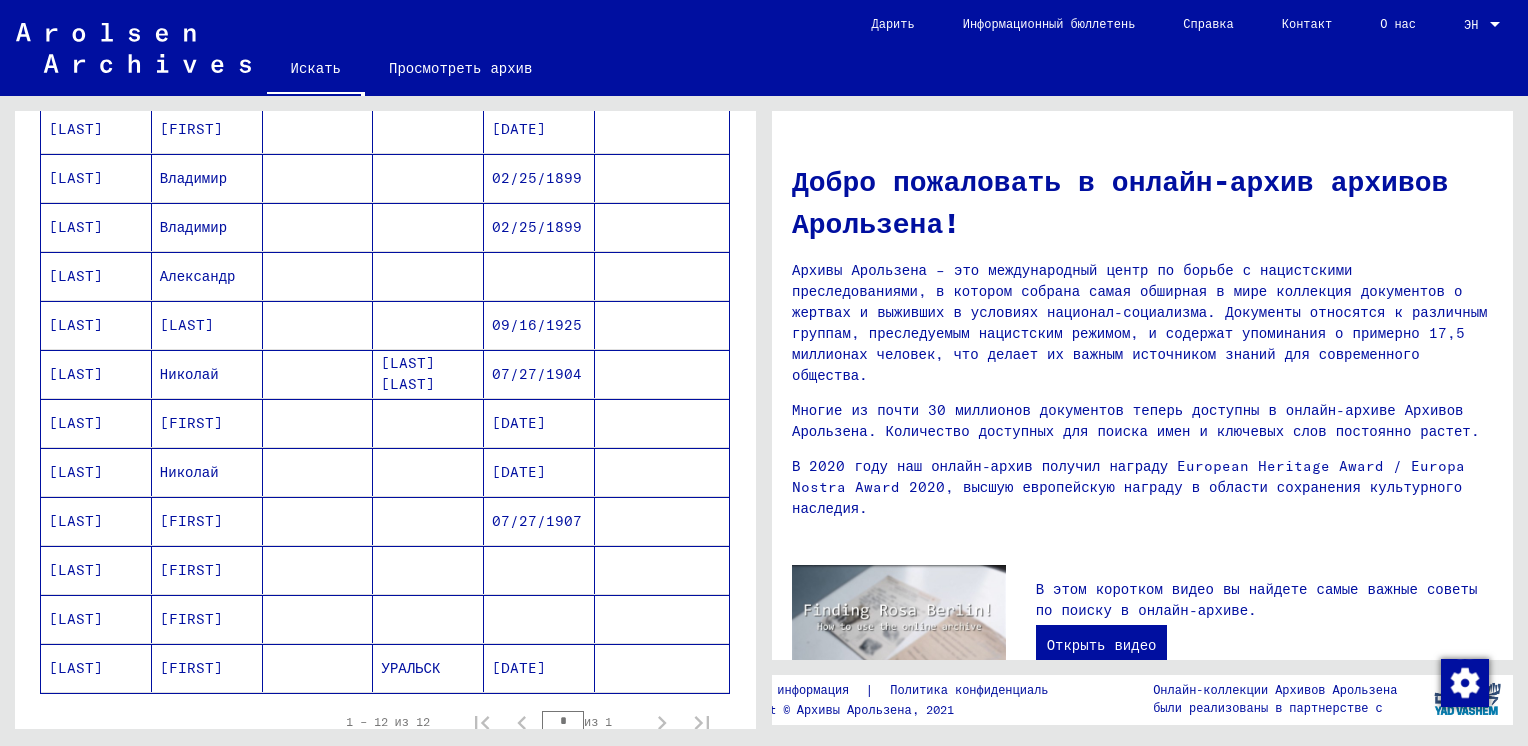 click on "[LAST]" at bounding box center (96, 521) 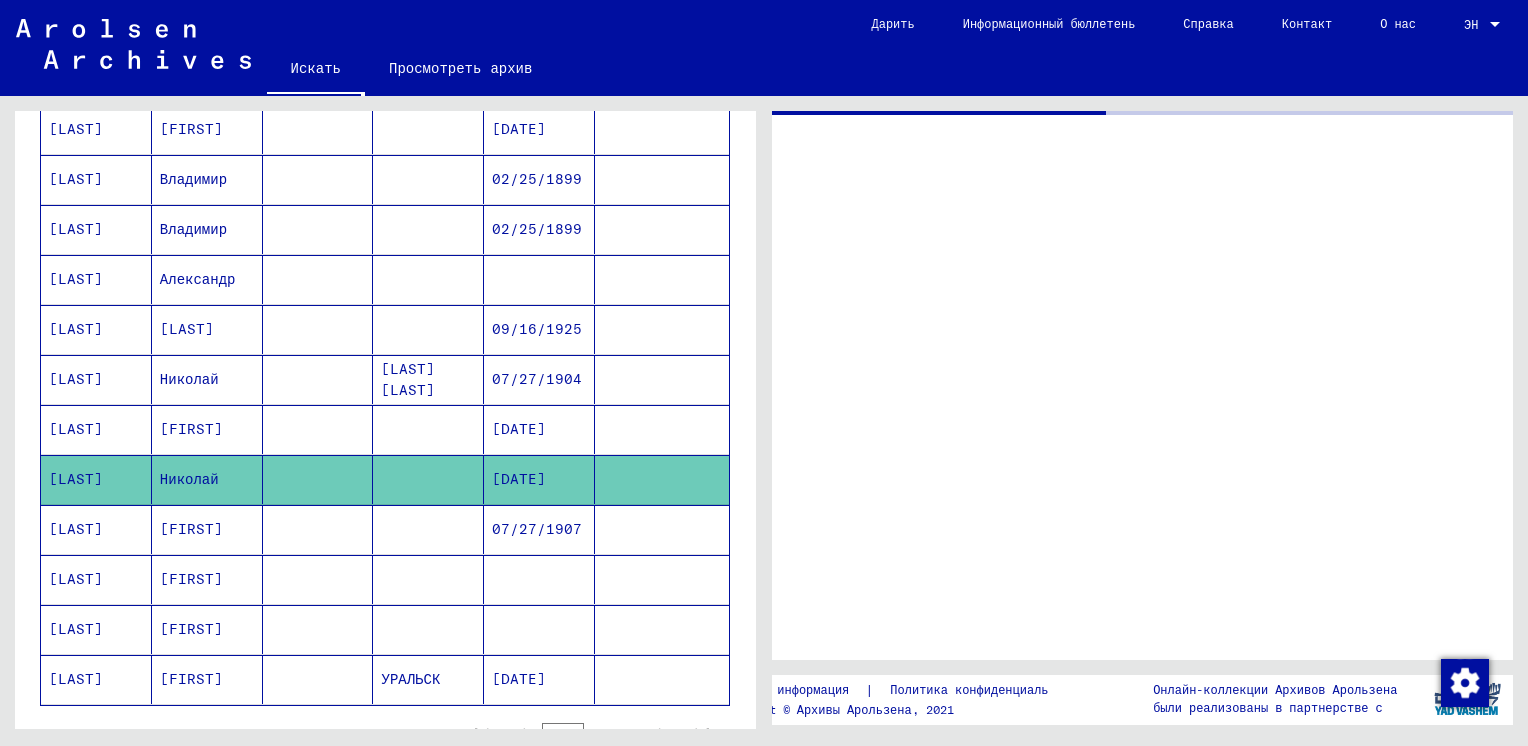 scroll, scrollTop: 300, scrollLeft: 0, axis: vertical 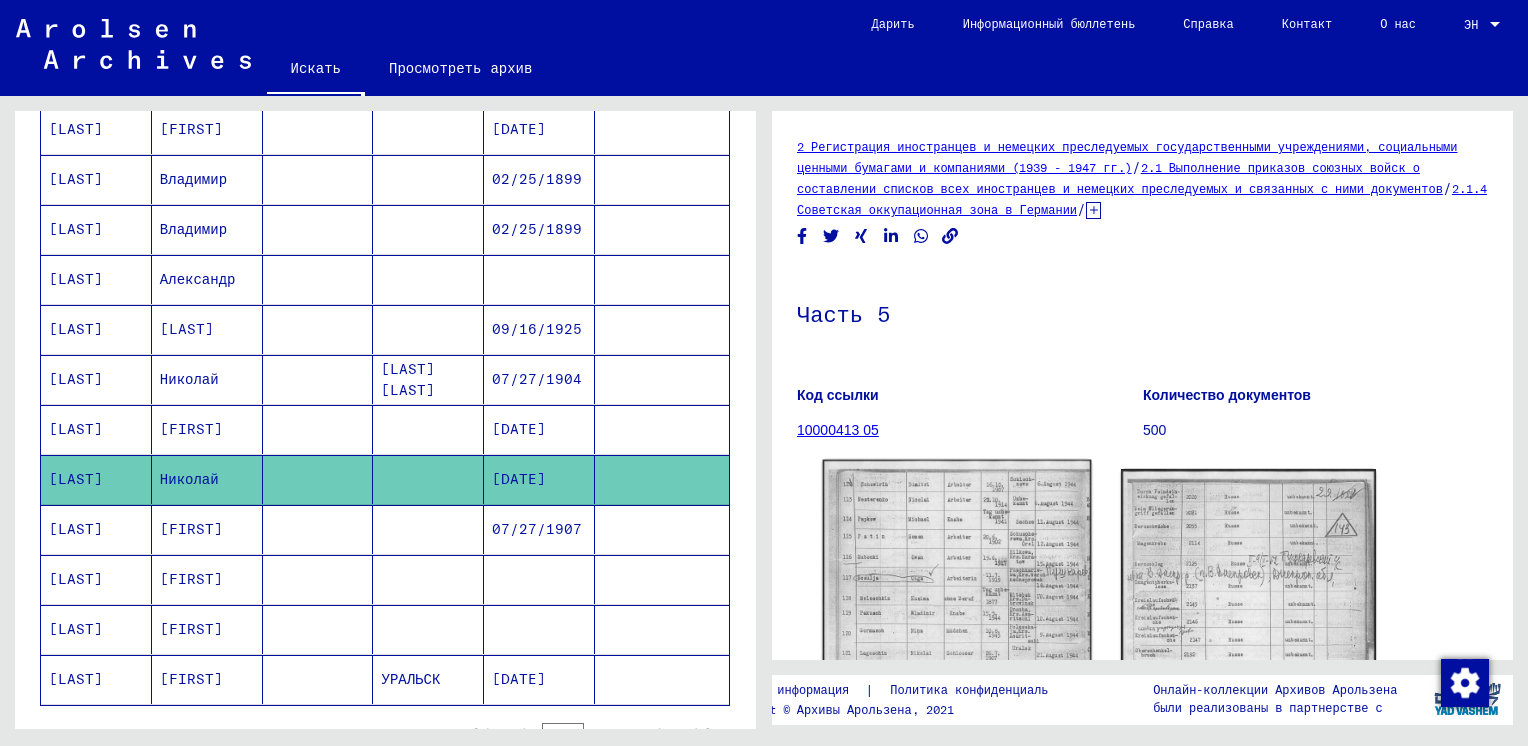 click 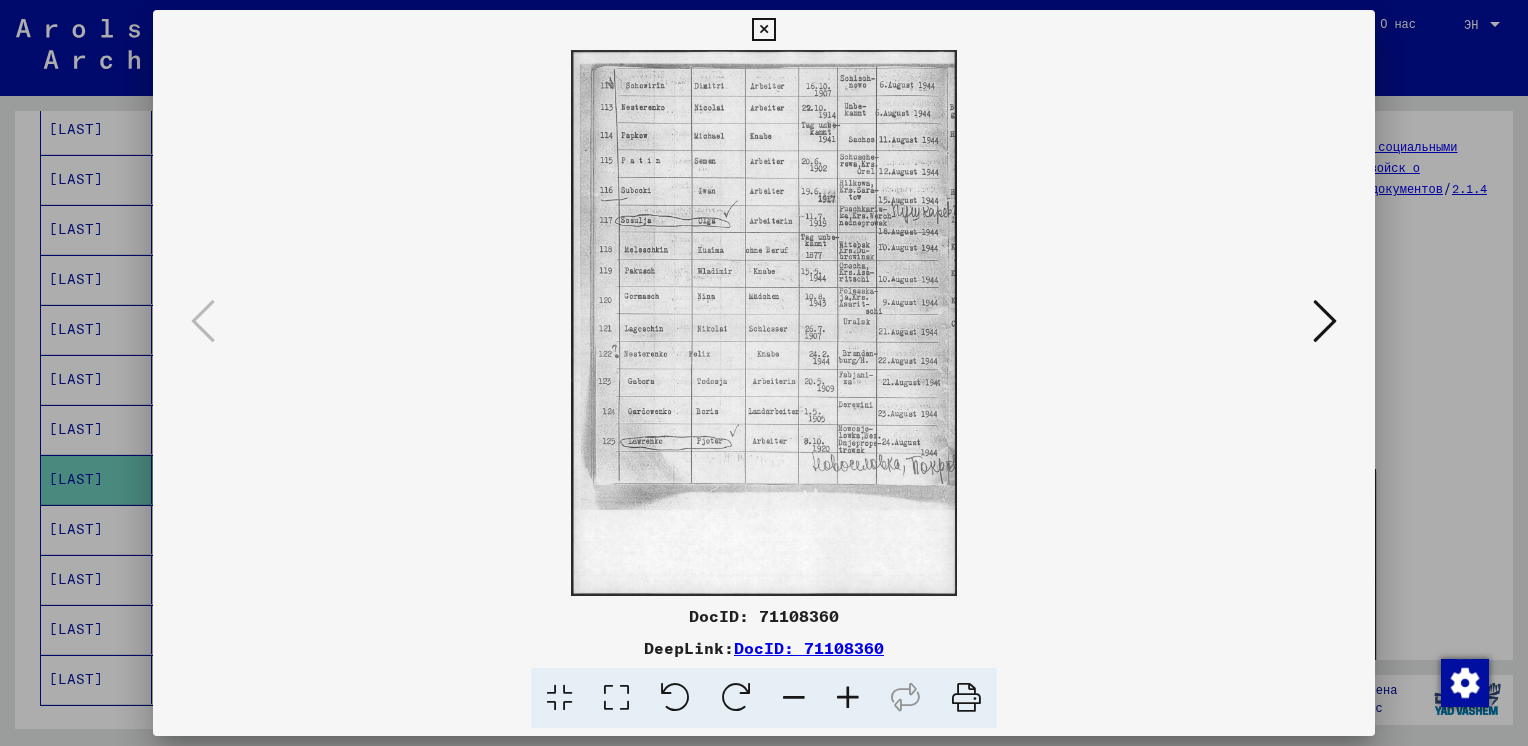 click at bounding box center (848, 698) 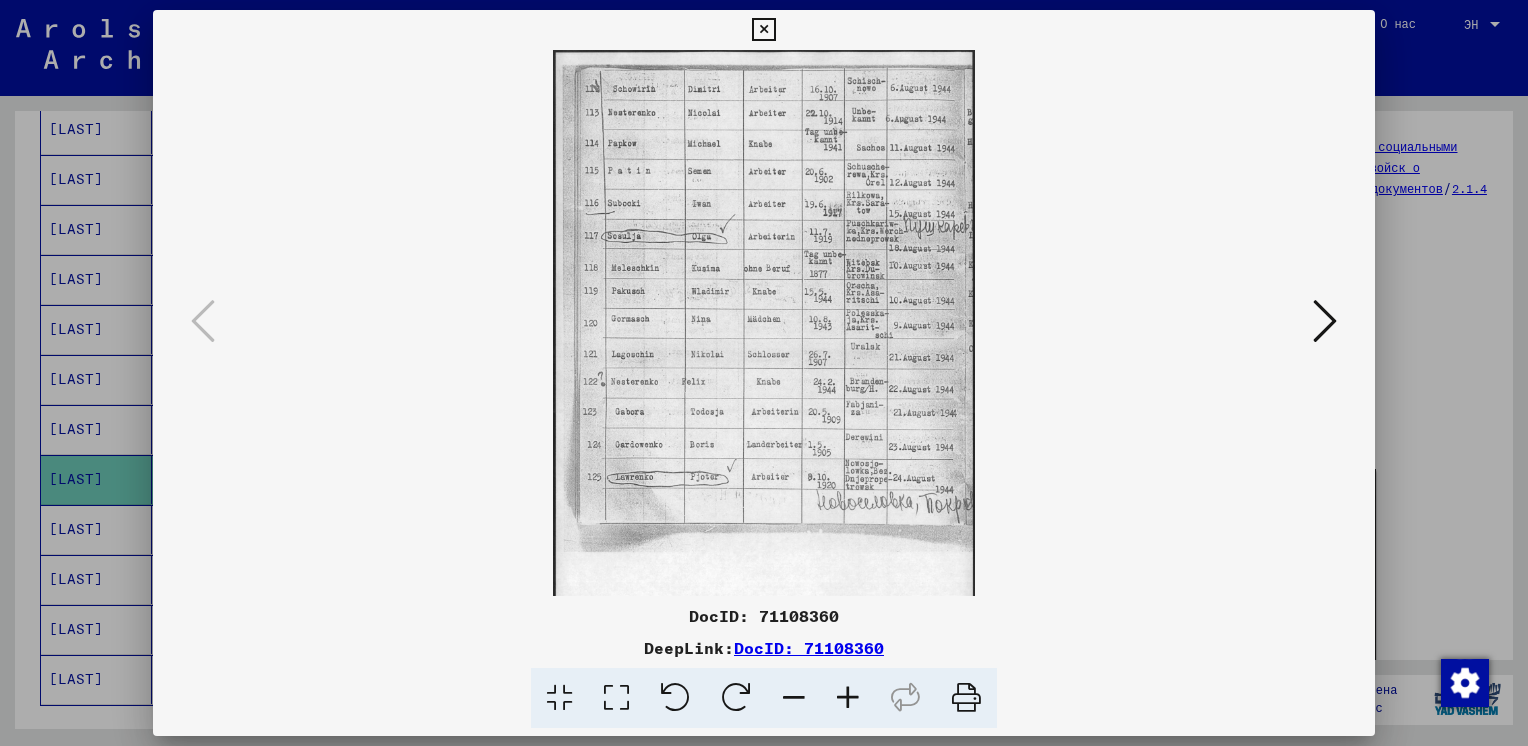 click at bounding box center (848, 698) 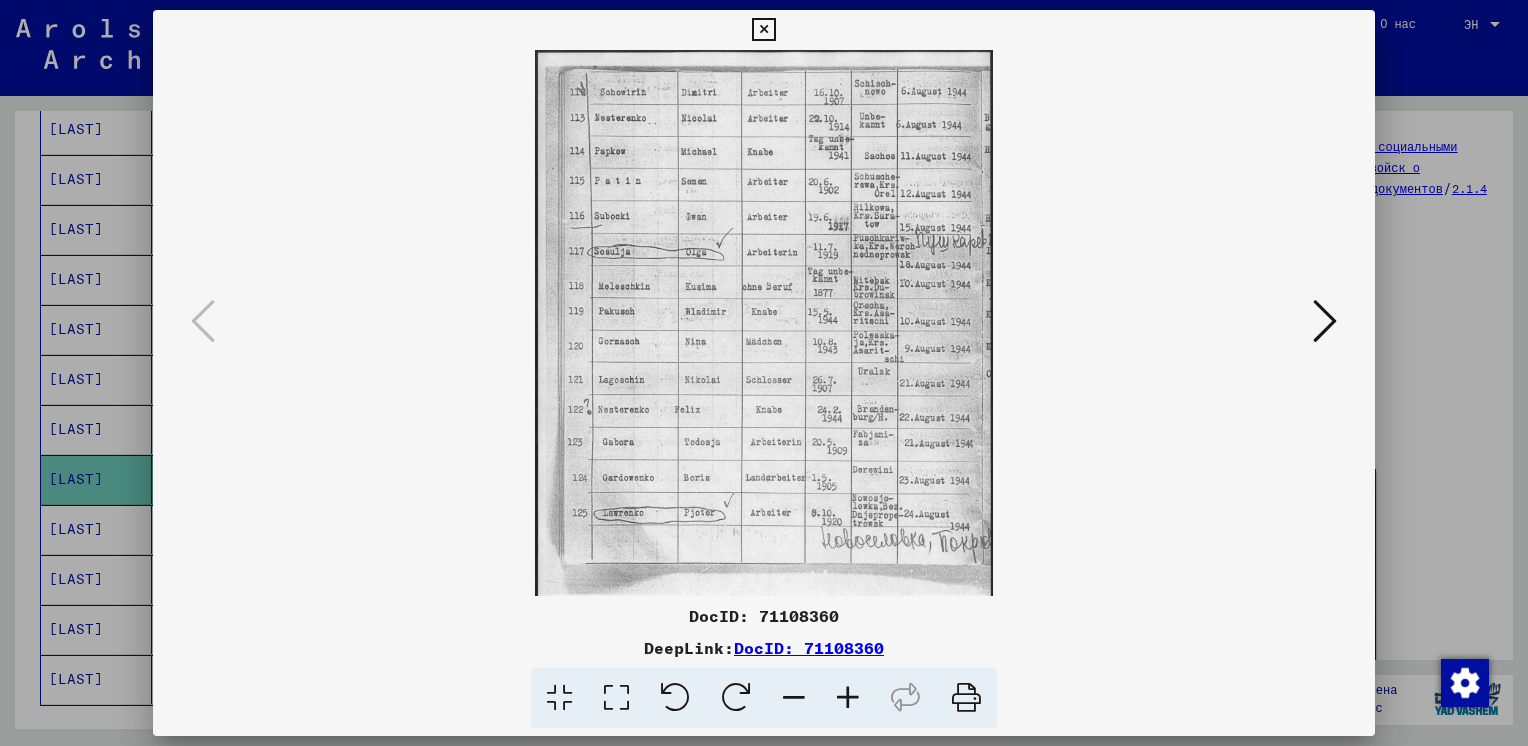 click at bounding box center [848, 698] 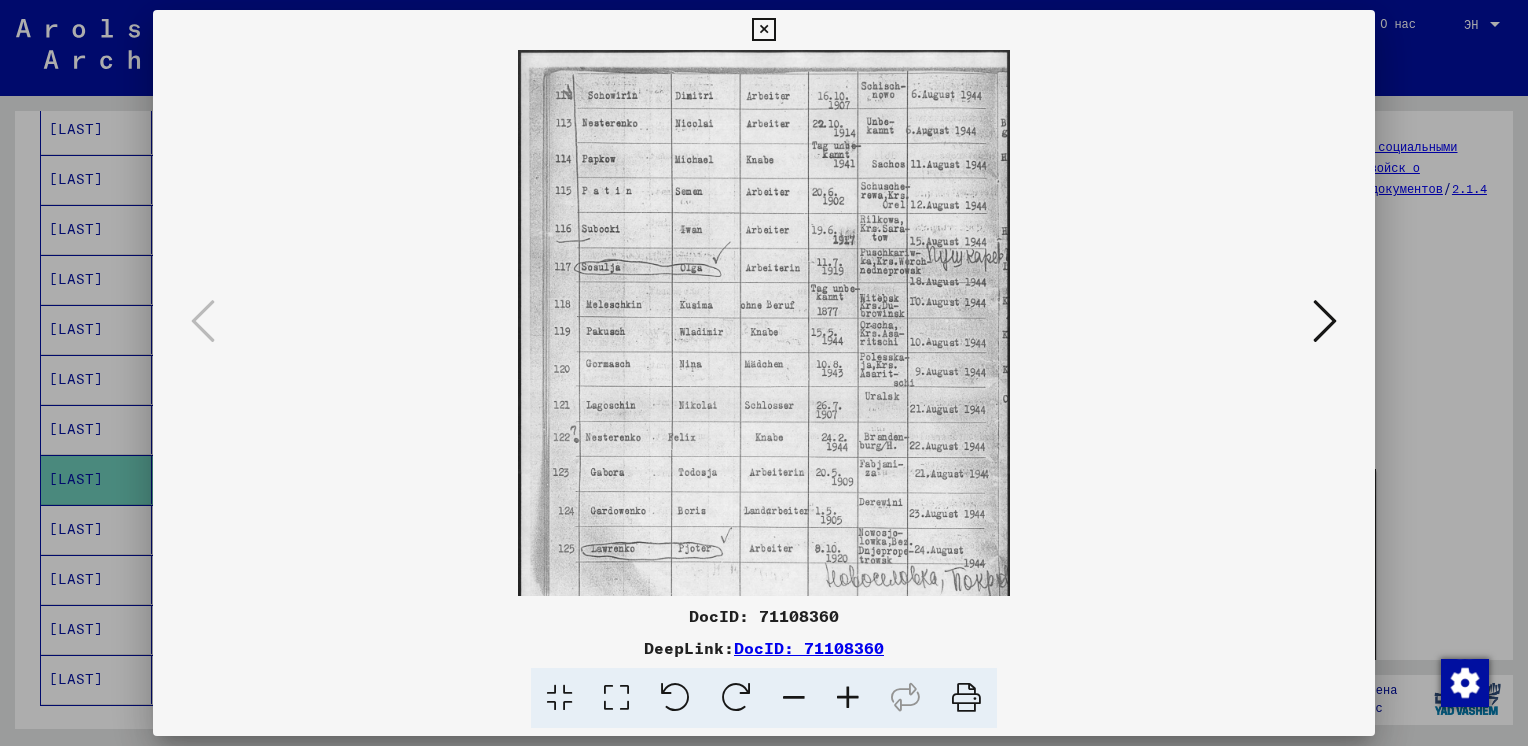 click at bounding box center [848, 698] 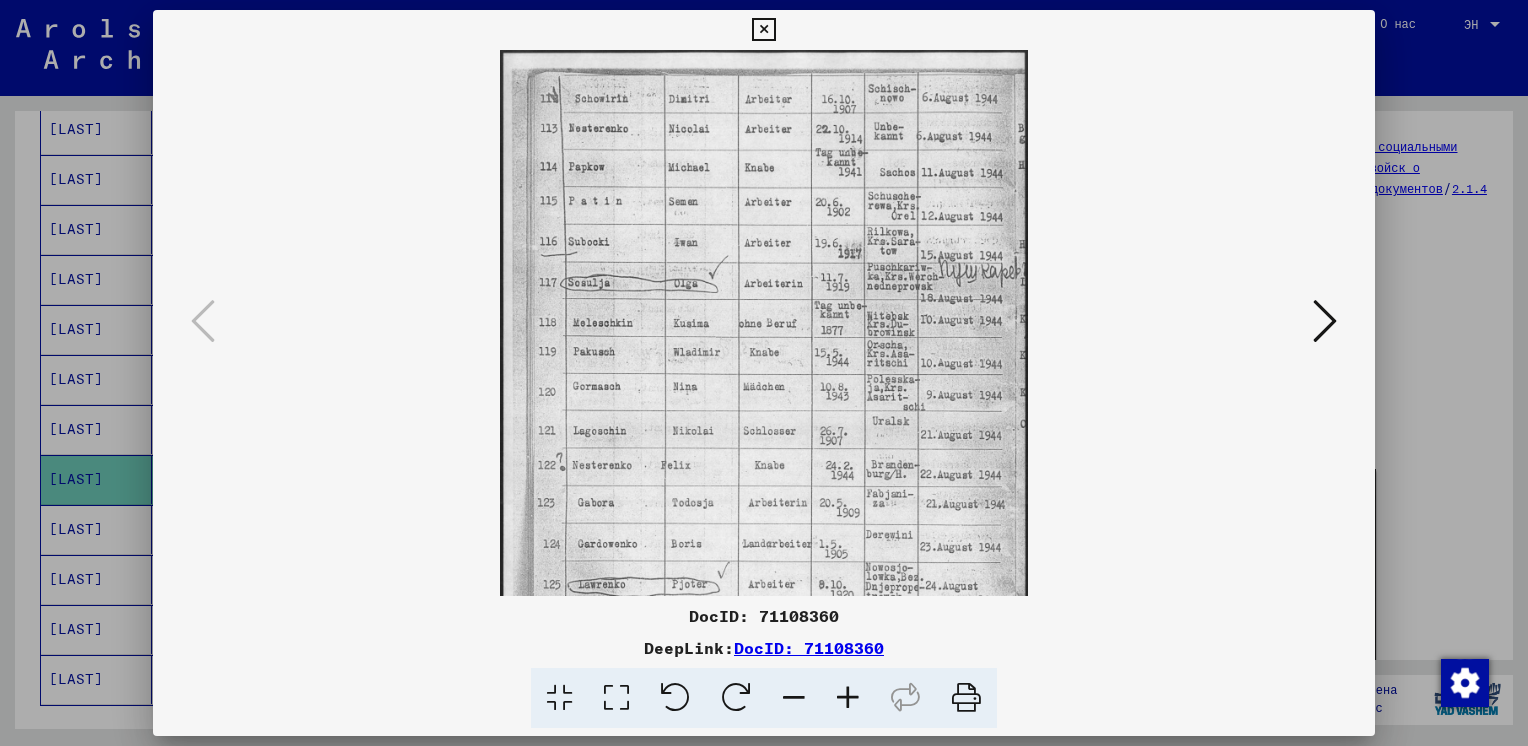 click at bounding box center [848, 698] 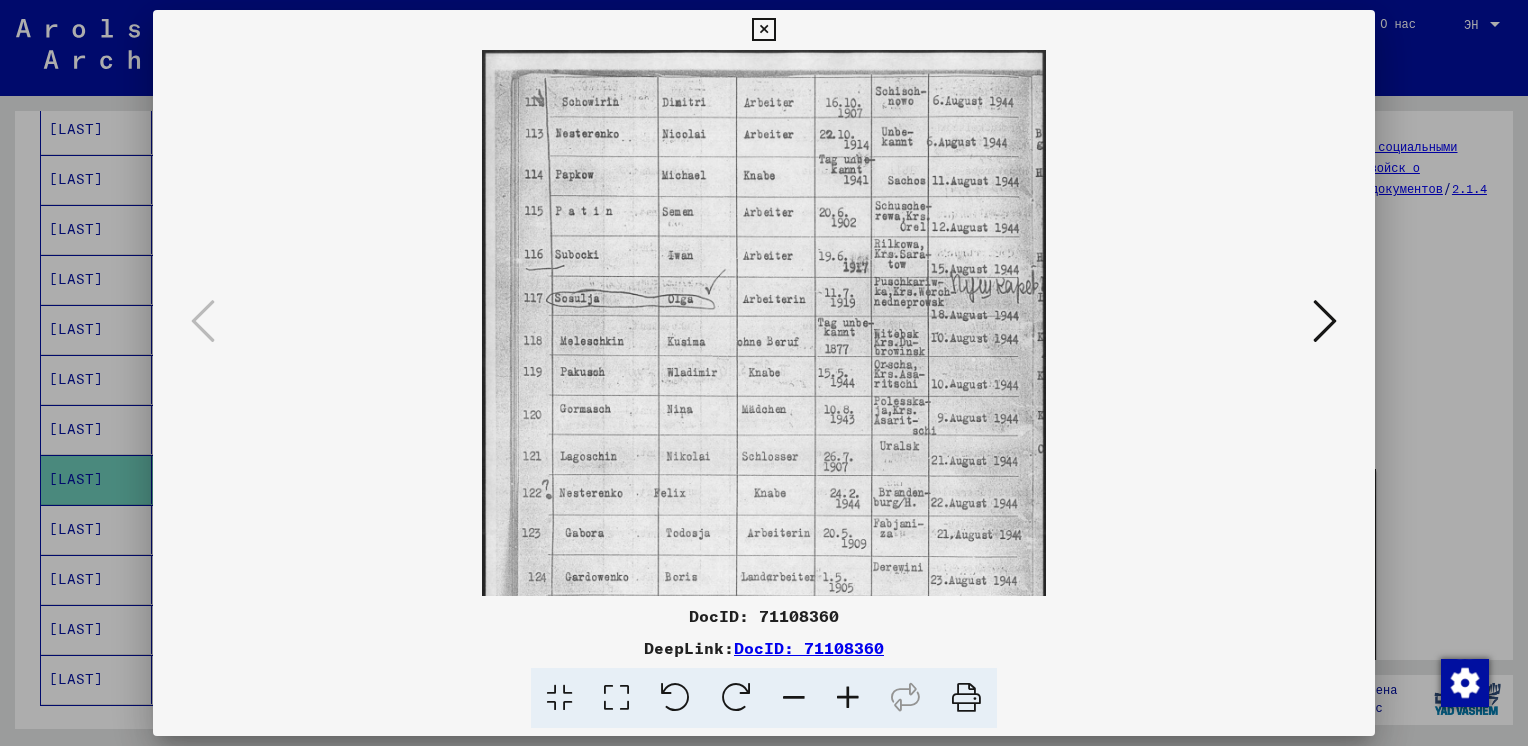 click at bounding box center [764, 323] 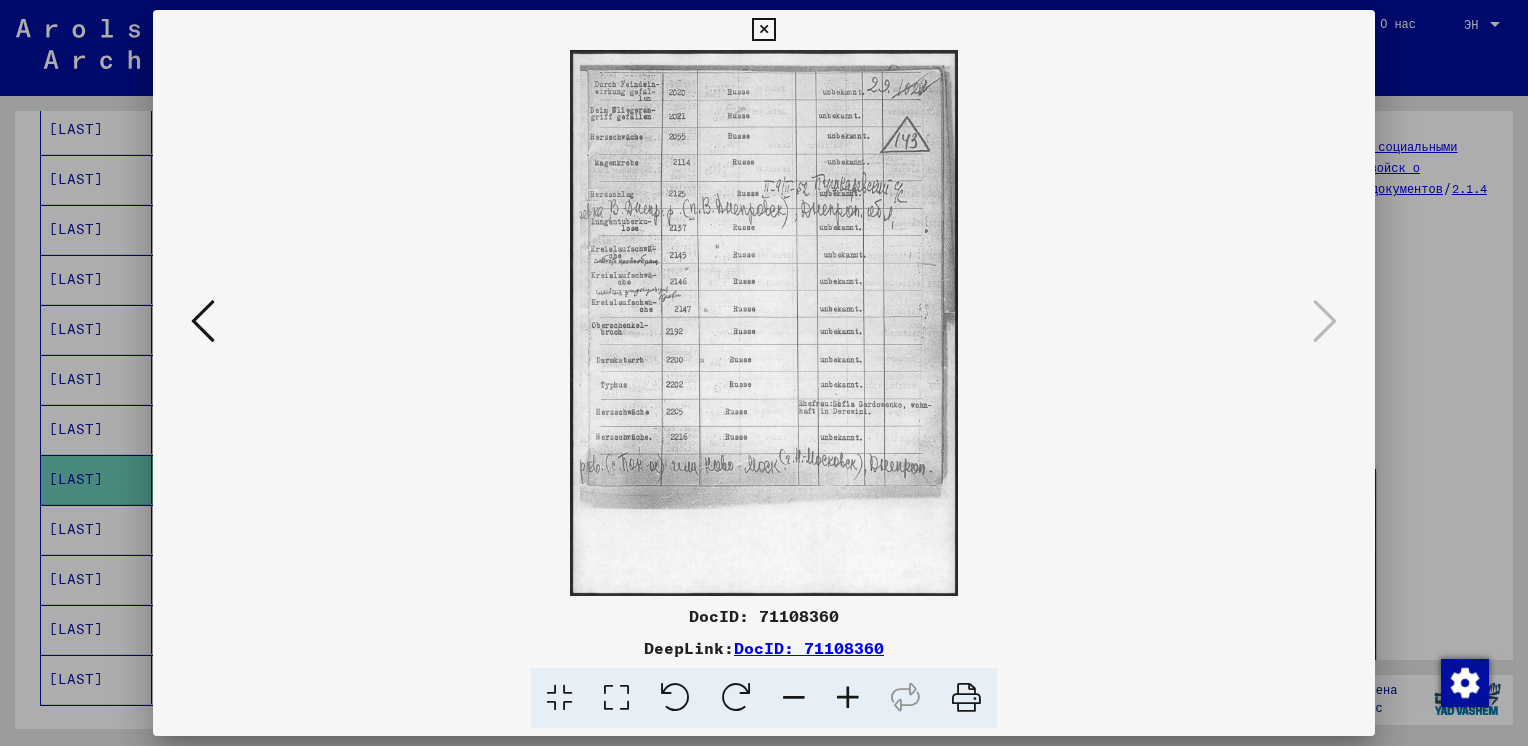 click at bounding box center [763, 30] 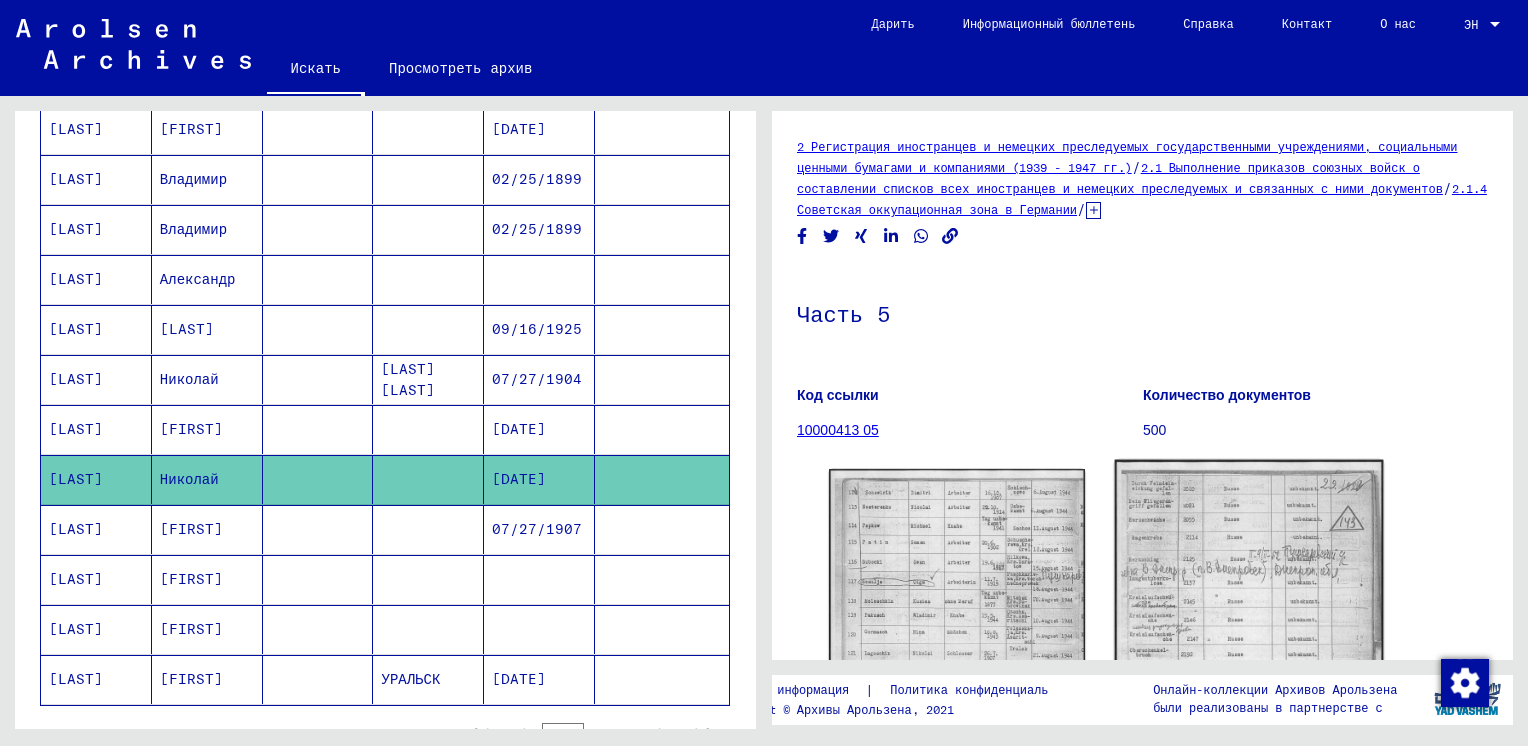 click 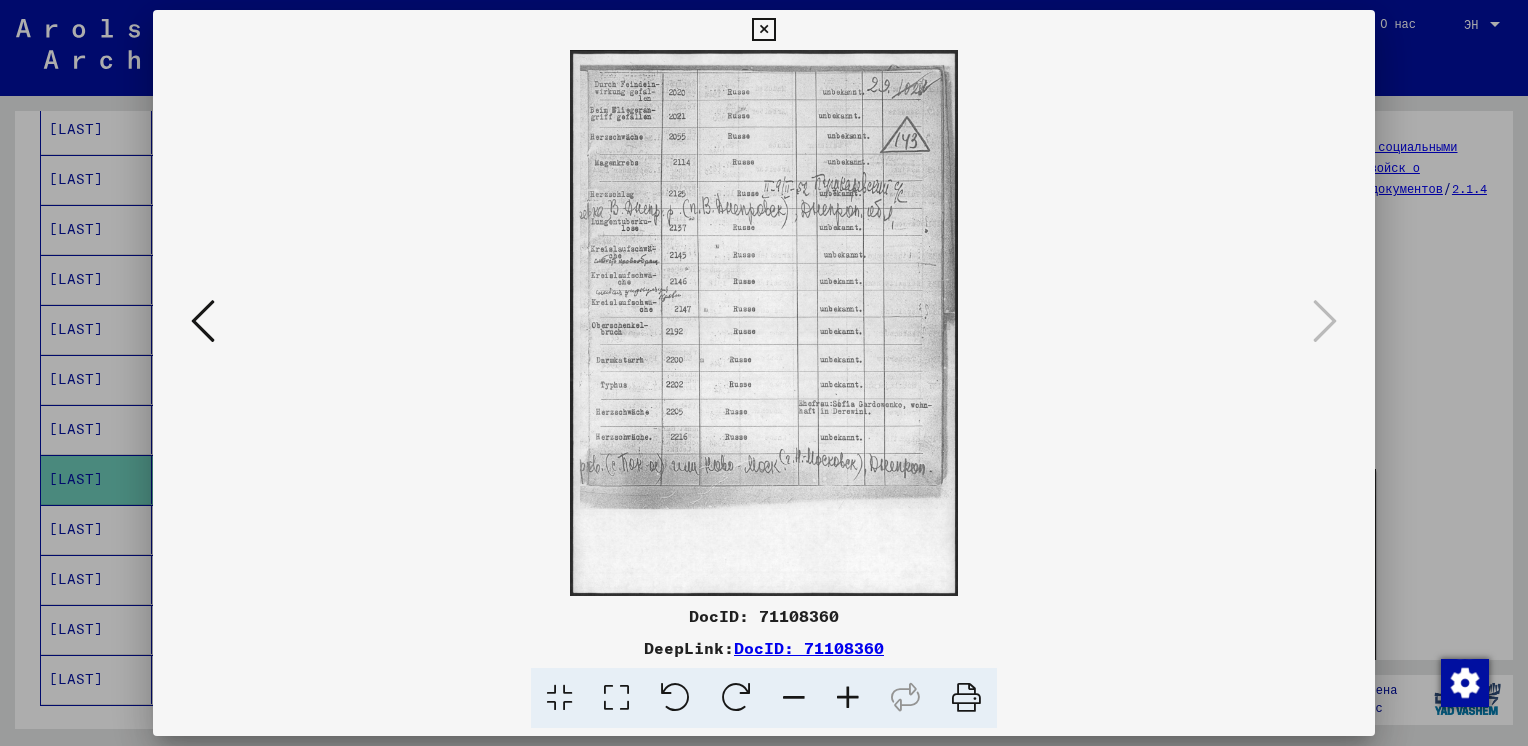 click at bounding box center [763, 30] 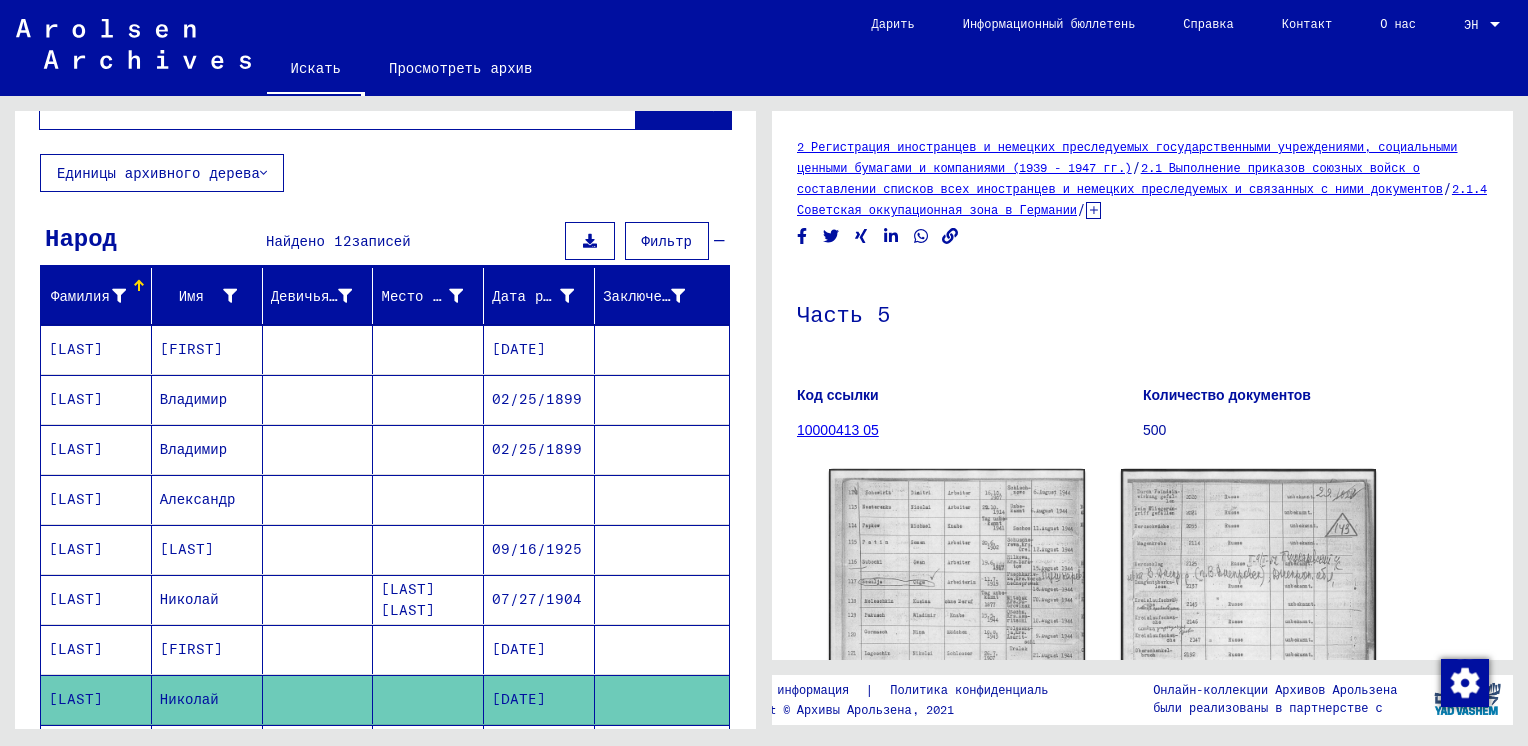 scroll, scrollTop: 0, scrollLeft: 0, axis: both 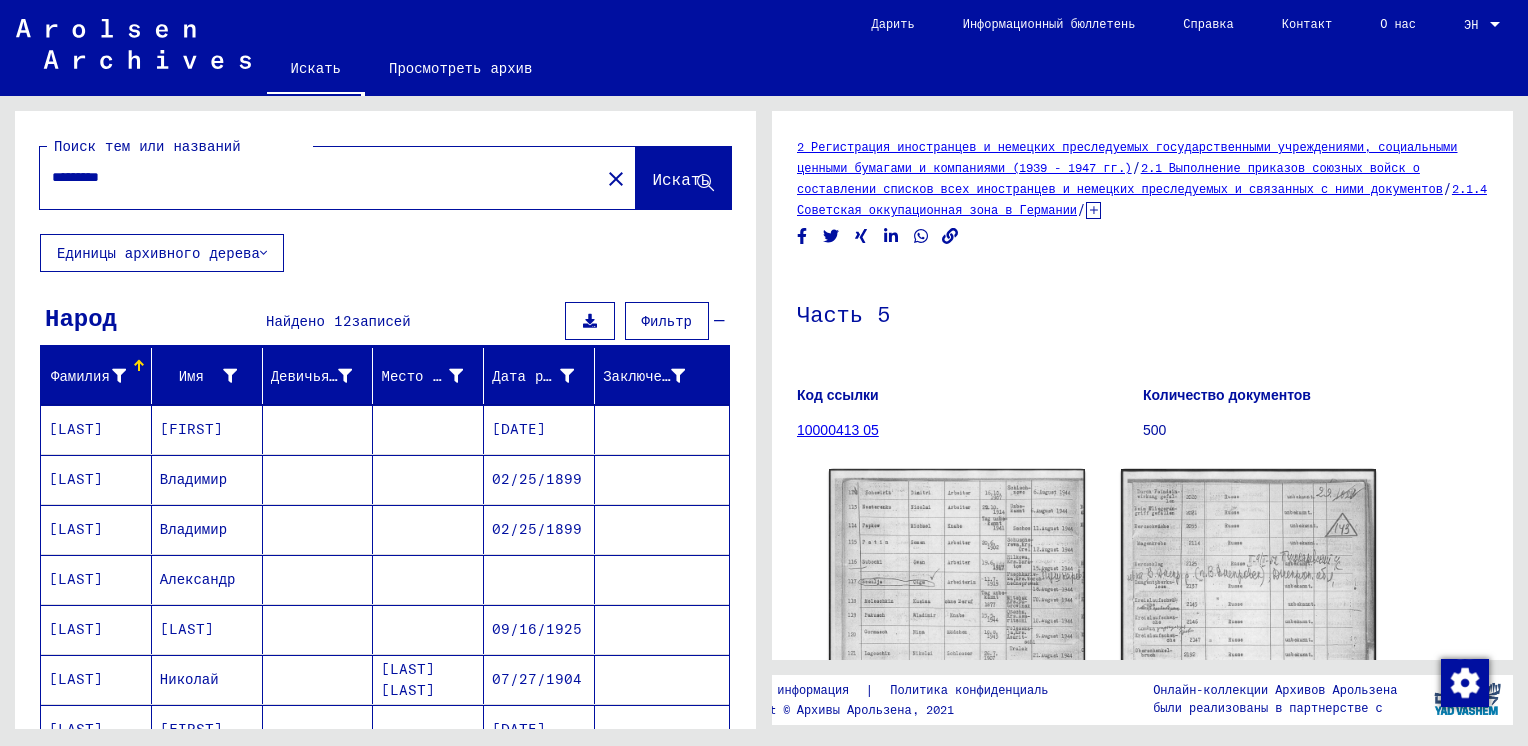 click on "*********" at bounding box center [320, 177] 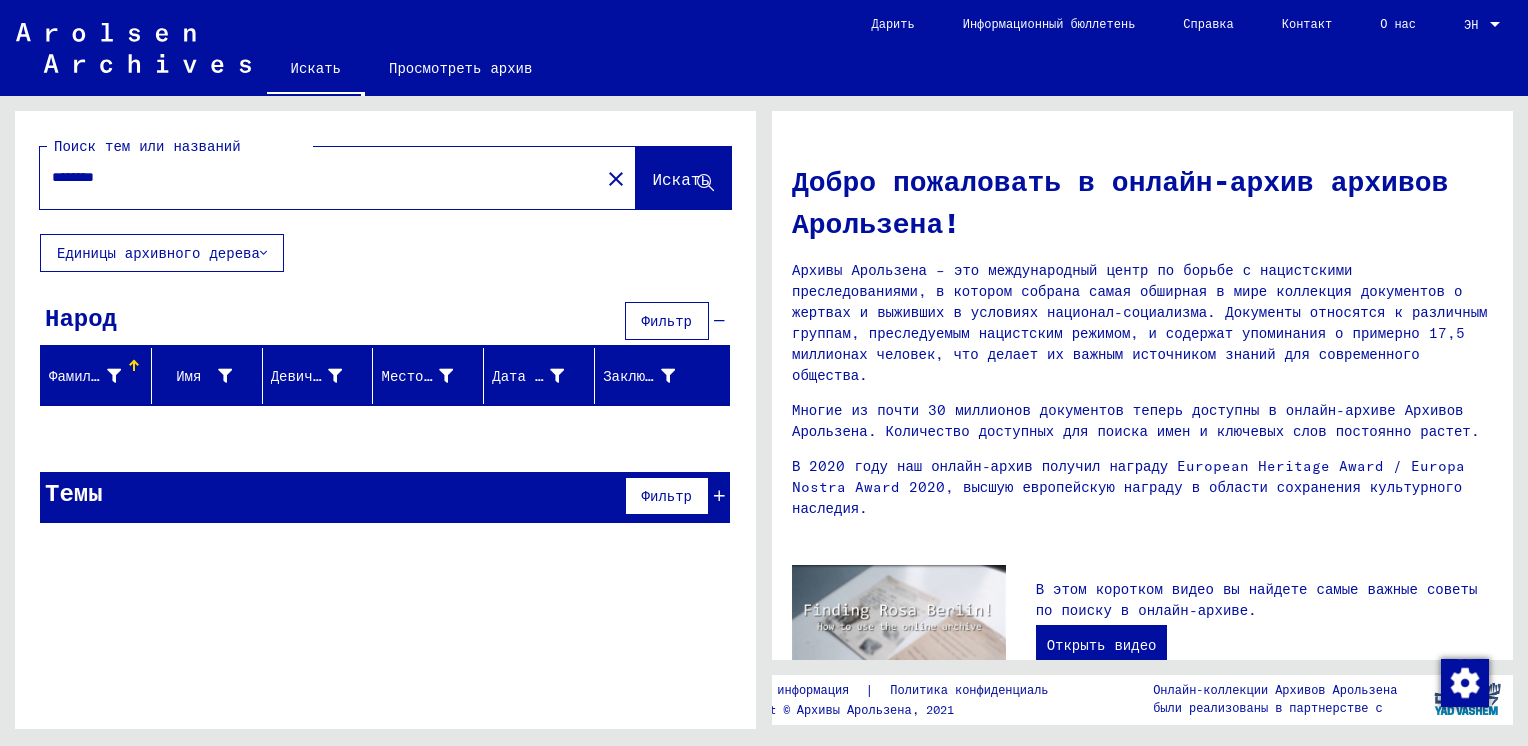 click on "********" at bounding box center [314, 177] 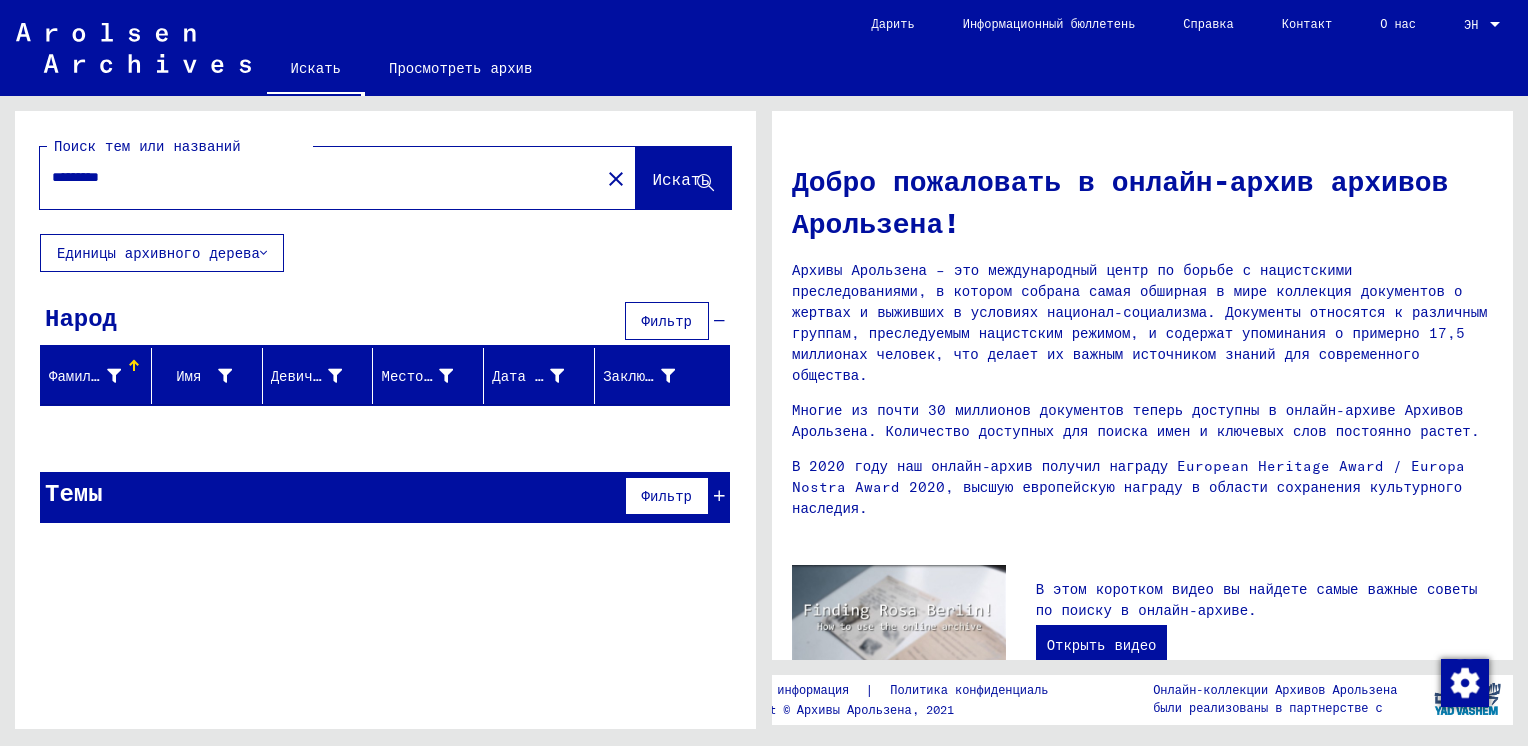 type on "*********" 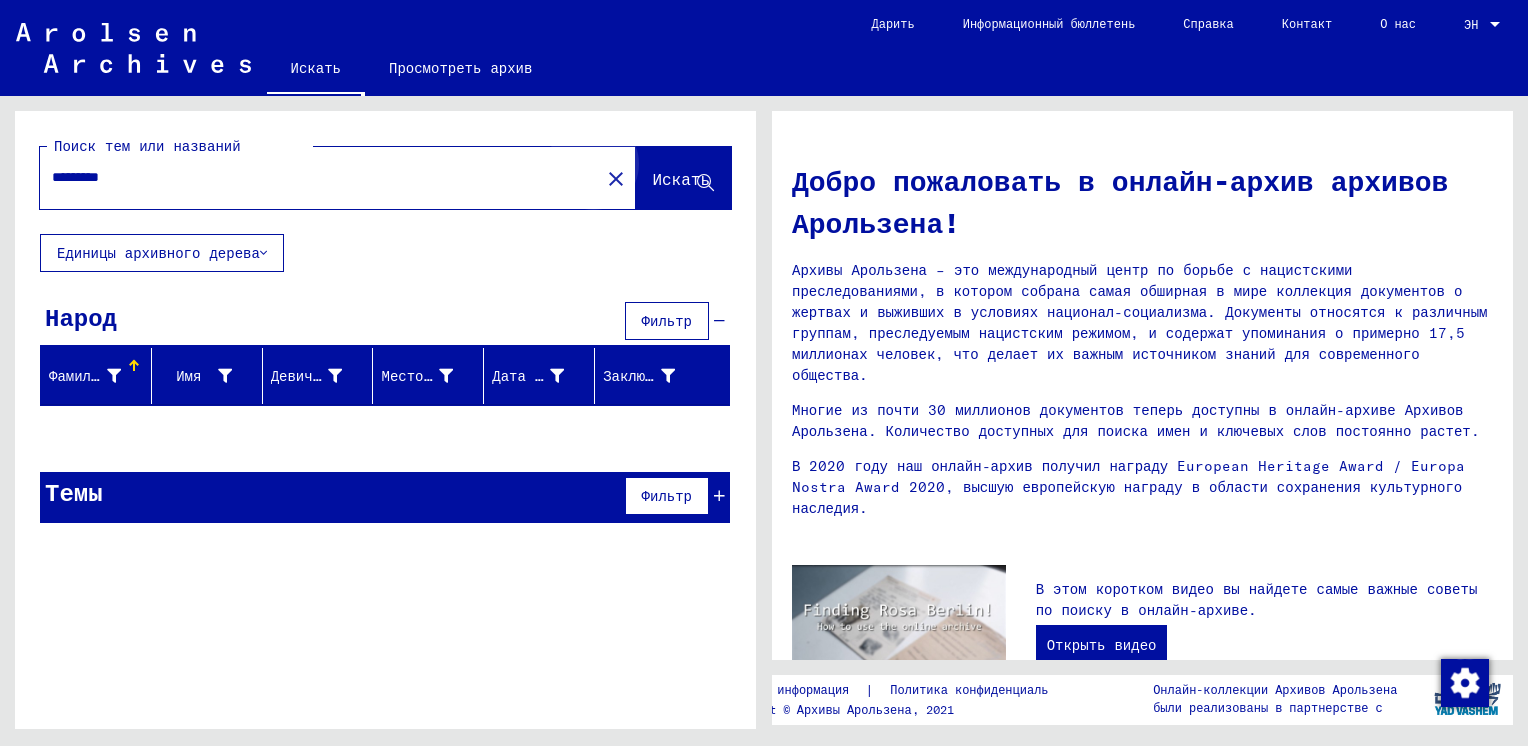 click on "Искать" 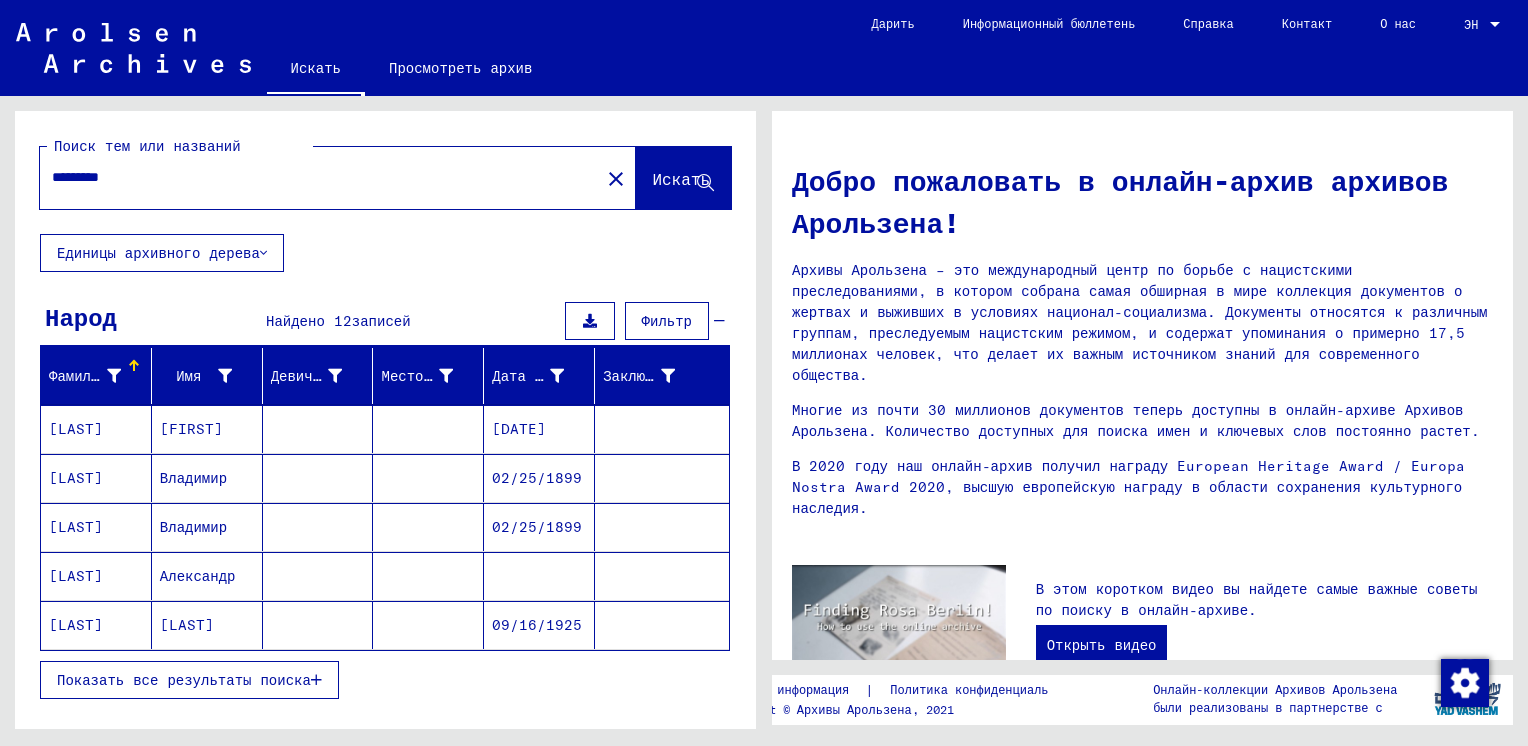 click on "Показать все результаты поиска" at bounding box center (184, 680) 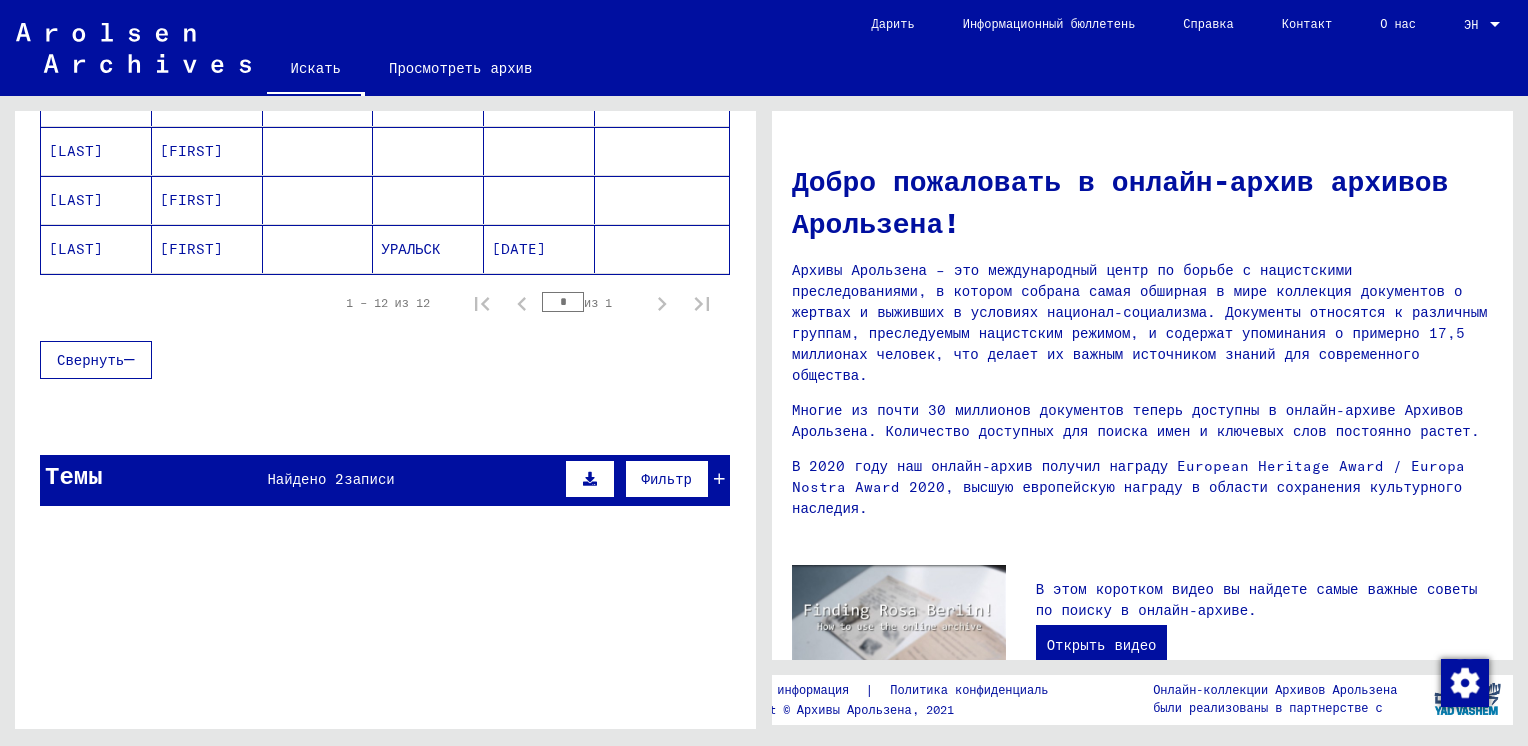 scroll, scrollTop: 752, scrollLeft: 0, axis: vertical 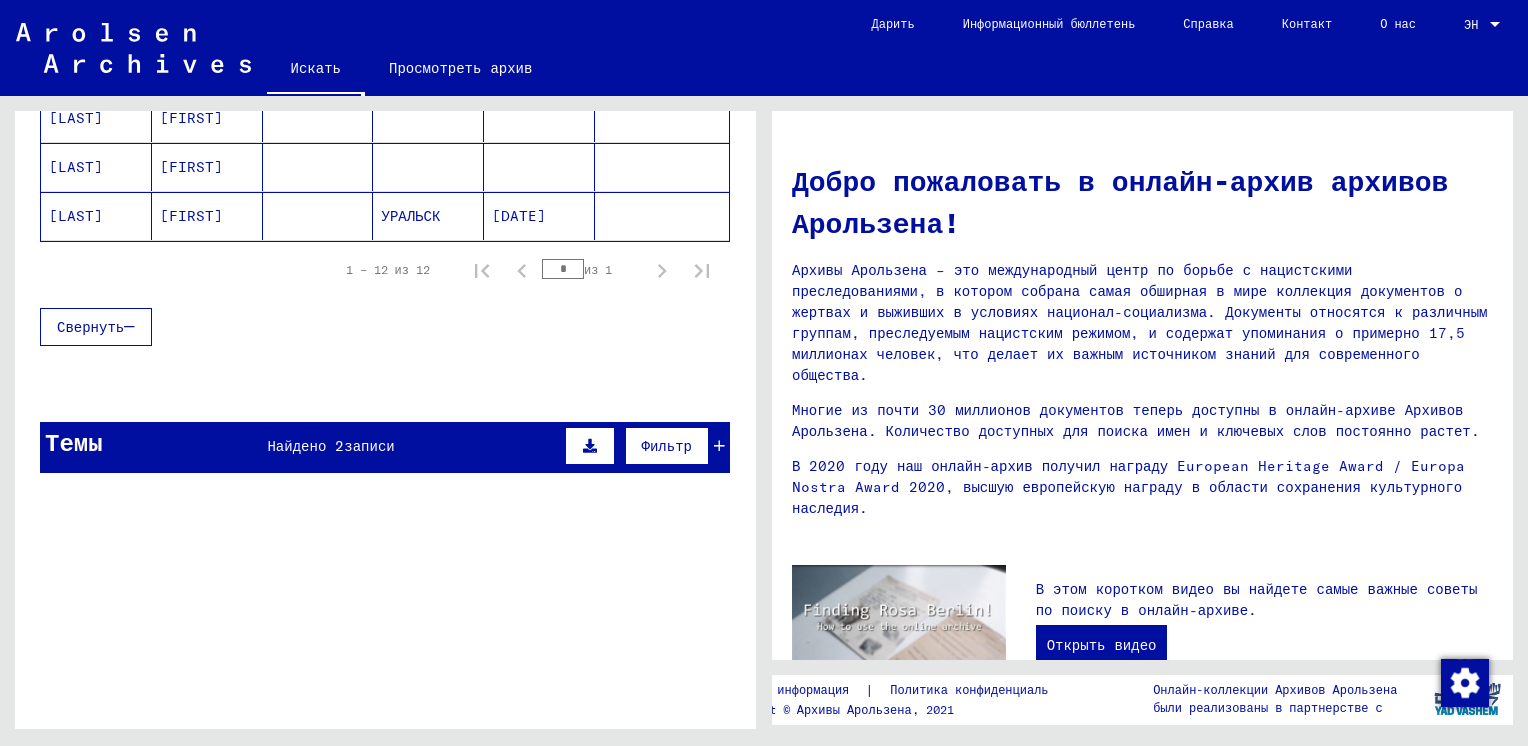 click on "записи" at bounding box center [369, 446] 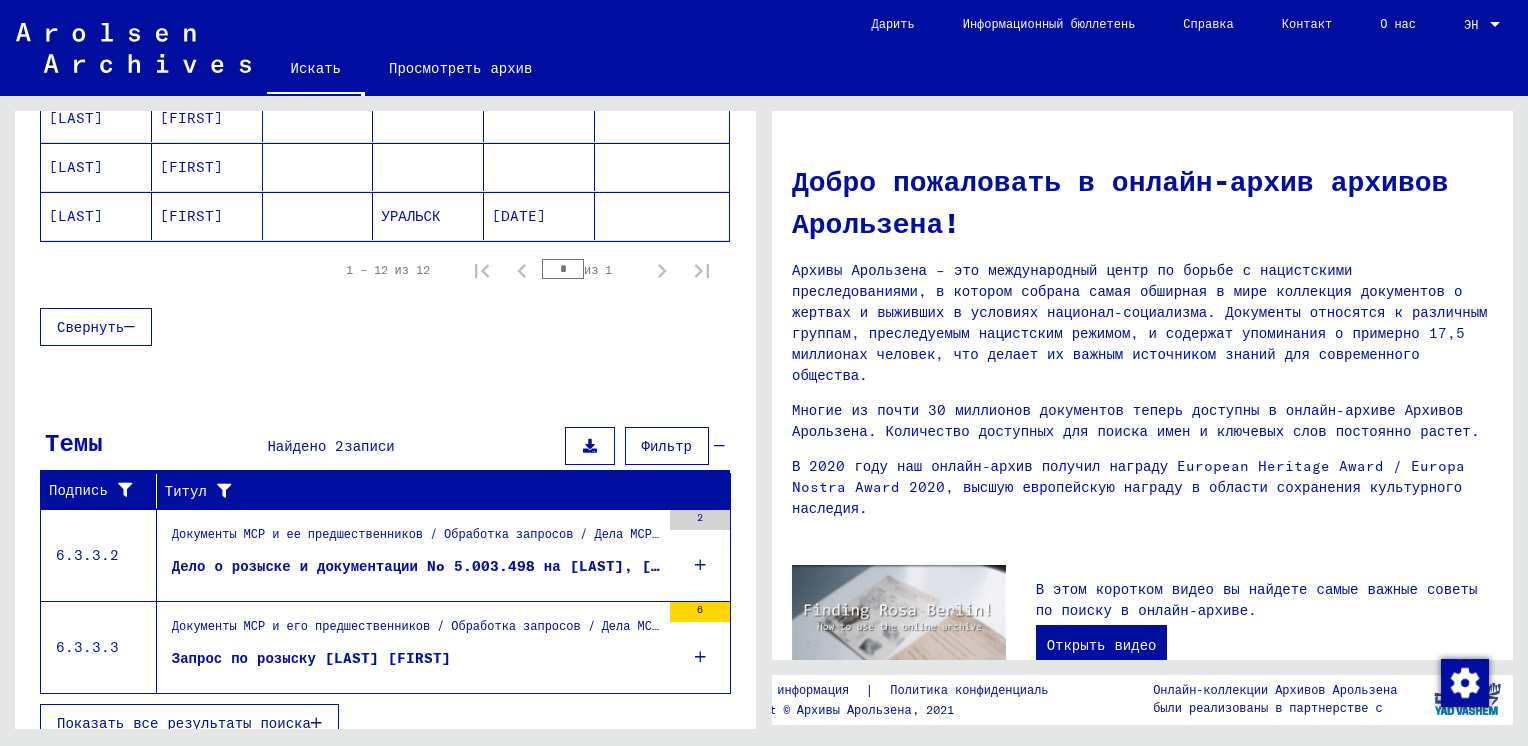 click on "Документы МСР и ее предшественников / Обработка запросов / Дела МСР по состоянию на 1947 г. / Хранилище дел Т/Д / Дела по розыску и документации с номерами (Т/Д) от 5.000.000 до 5.249.999 / Дела по розыску и документации с номерами (Т/Д) от 5.003.000 до 5.003.499" at bounding box center [416, 539] 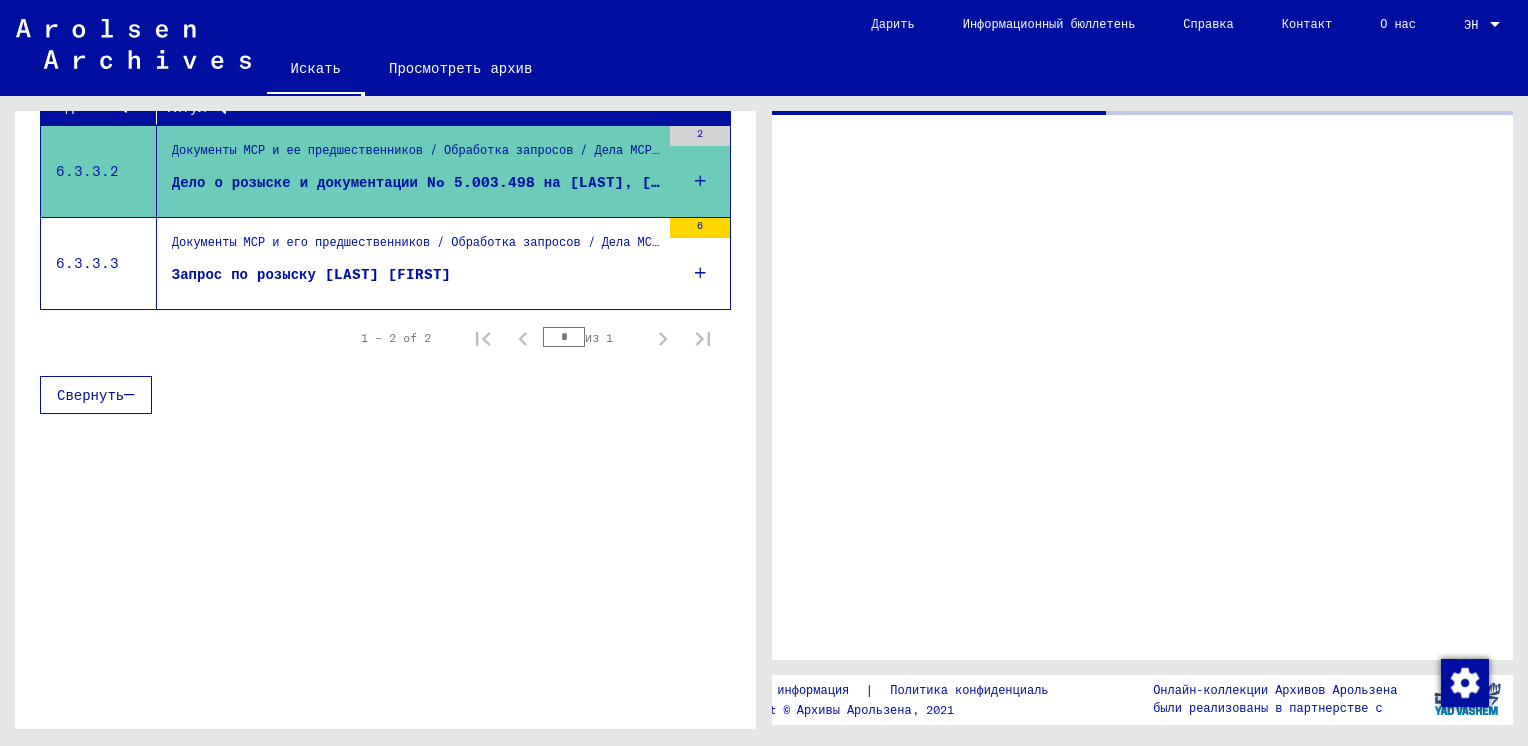 scroll, scrollTop: 368, scrollLeft: 0, axis: vertical 